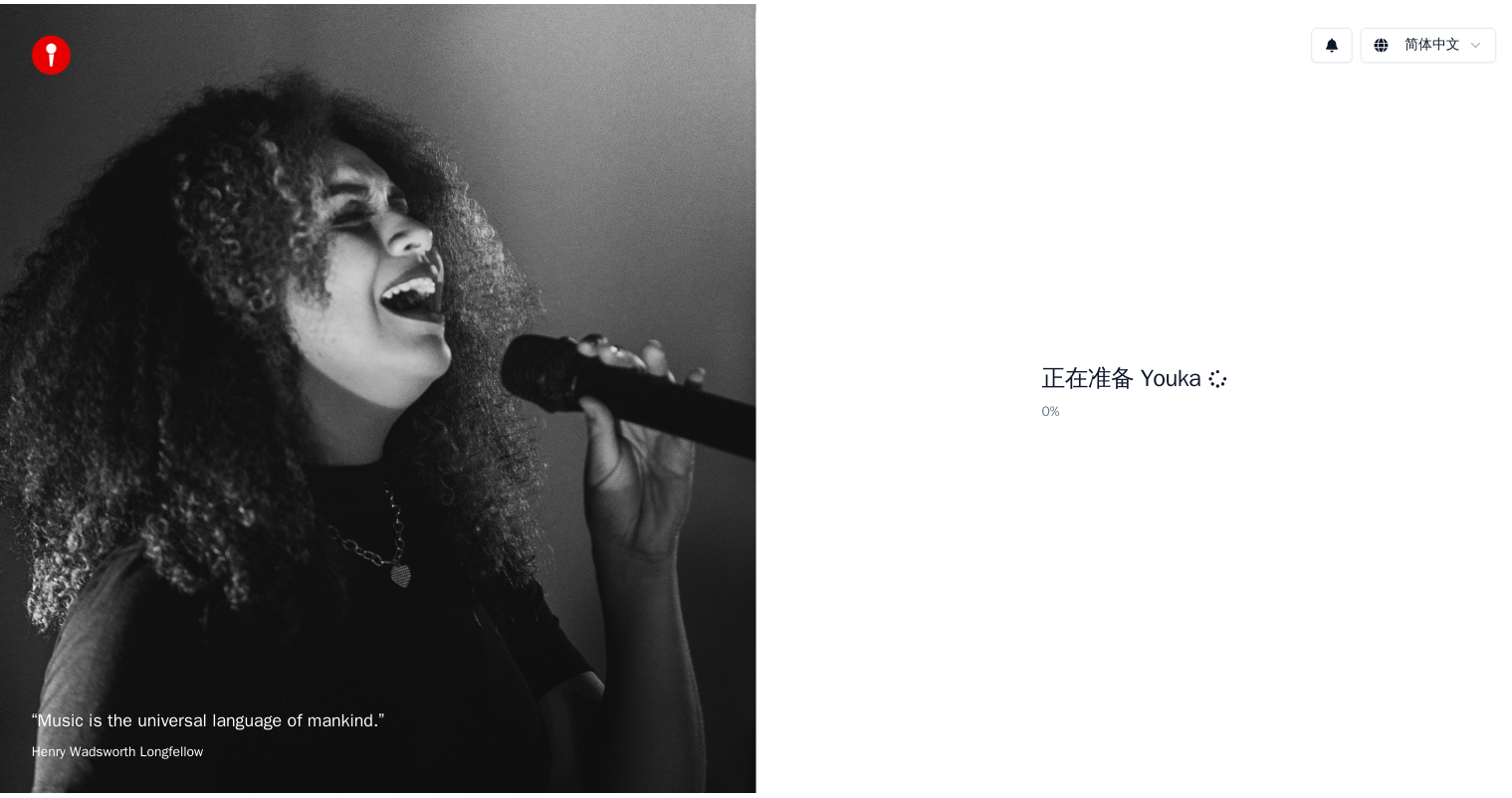 scroll, scrollTop: 0, scrollLeft: 0, axis: both 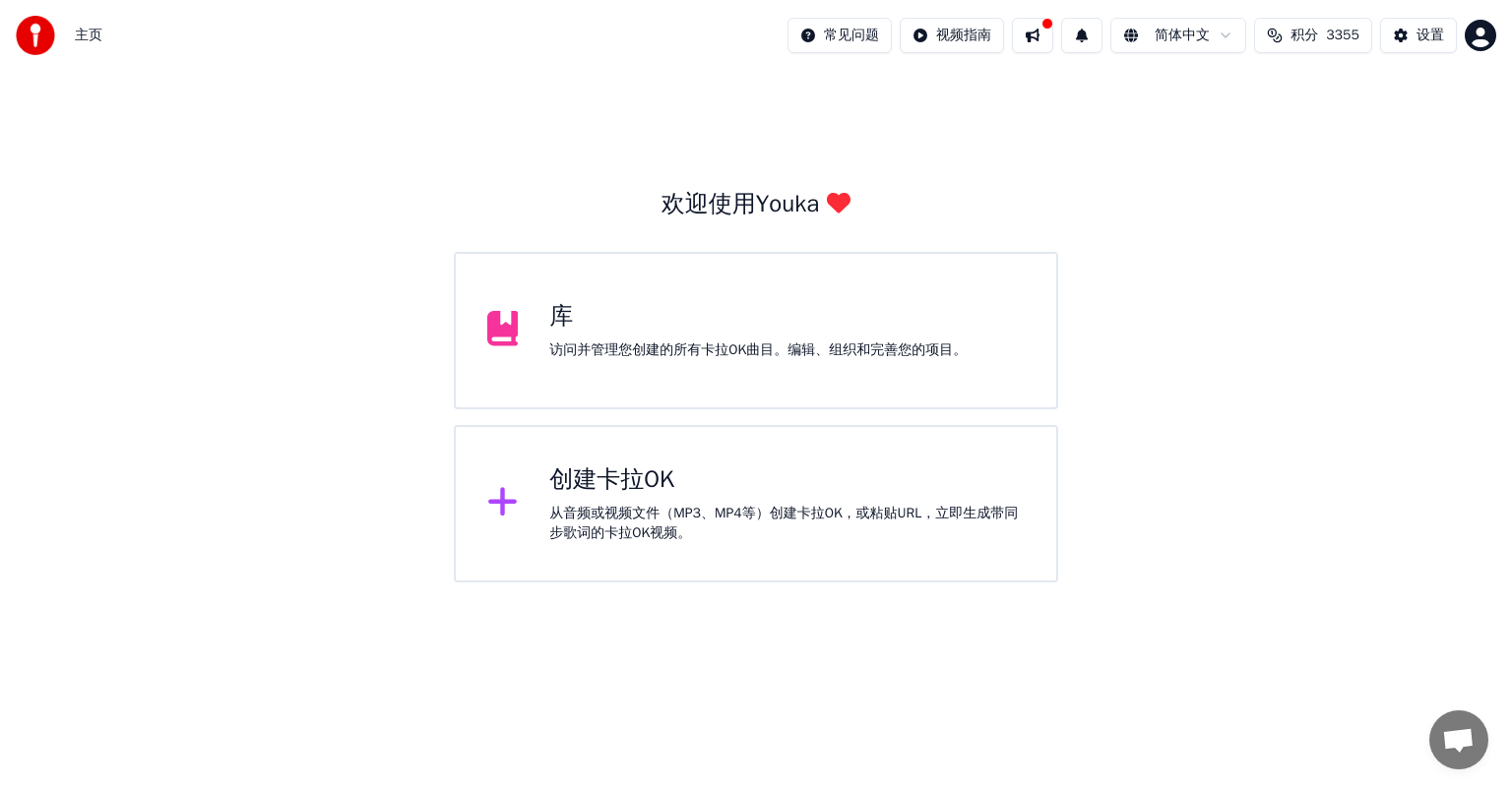click on "库" at bounding box center [758, 317] 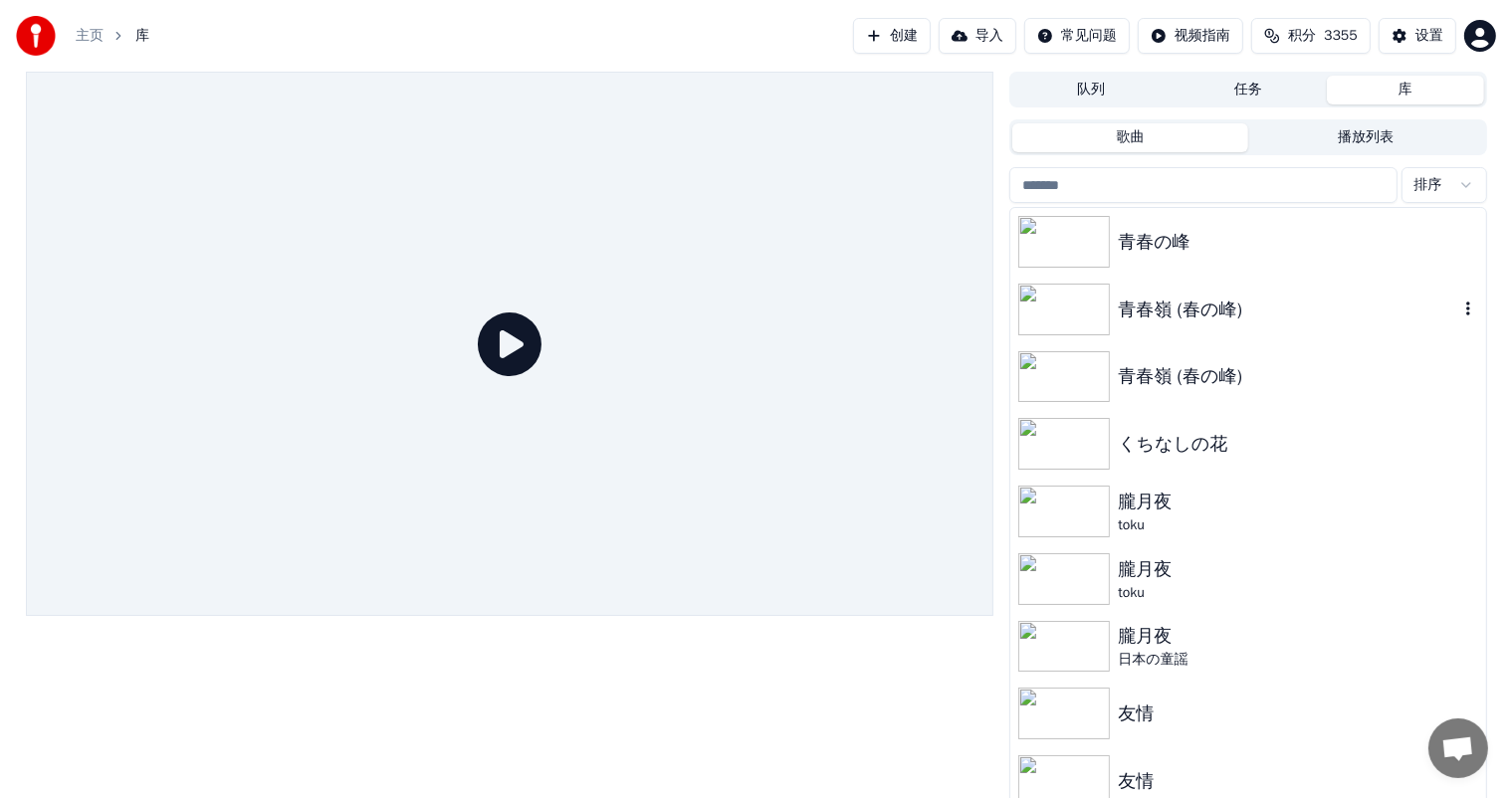 click at bounding box center (1064, 309) 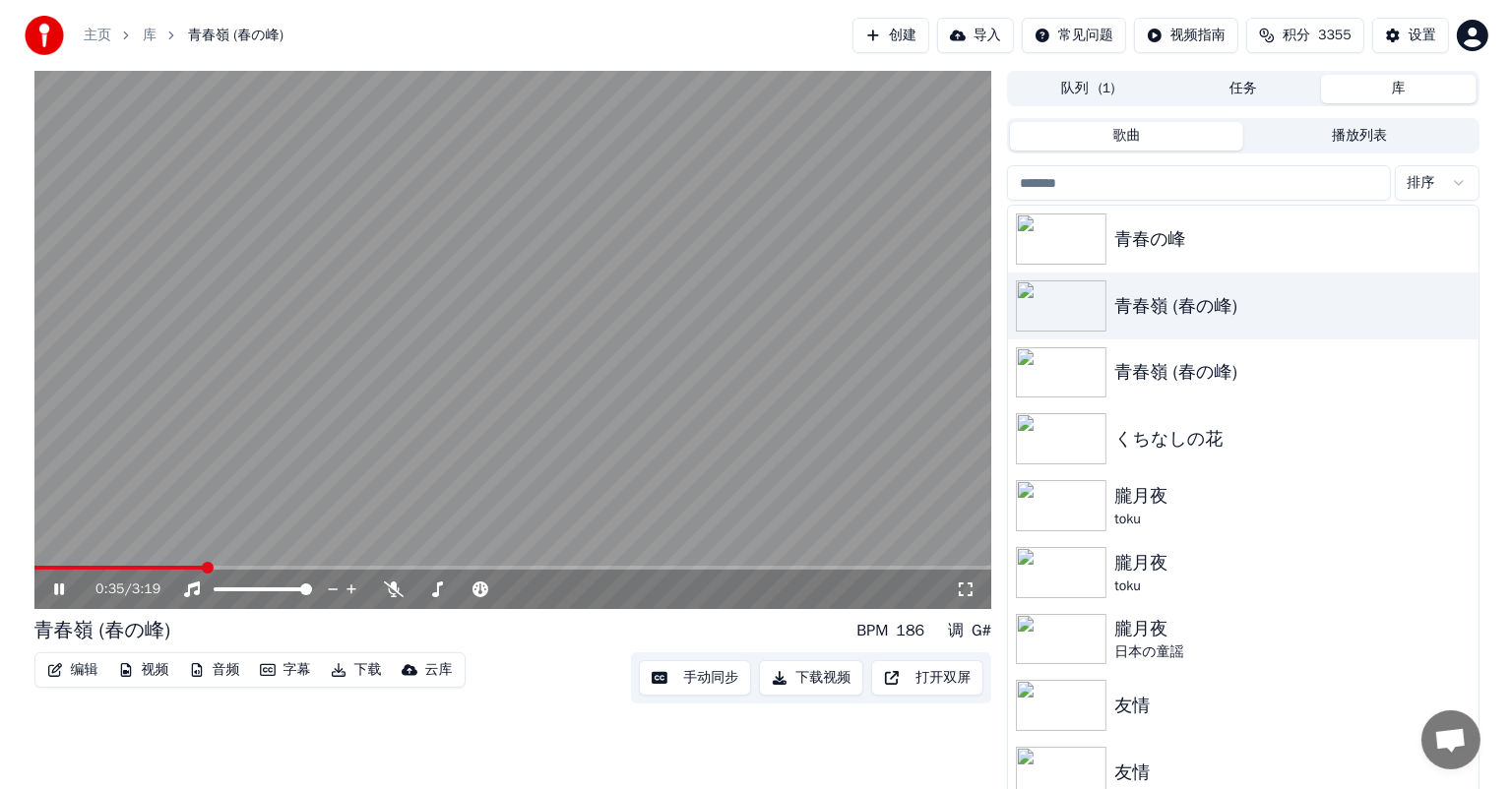 scroll, scrollTop: 143, scrollLeft: 0, axis: vertical 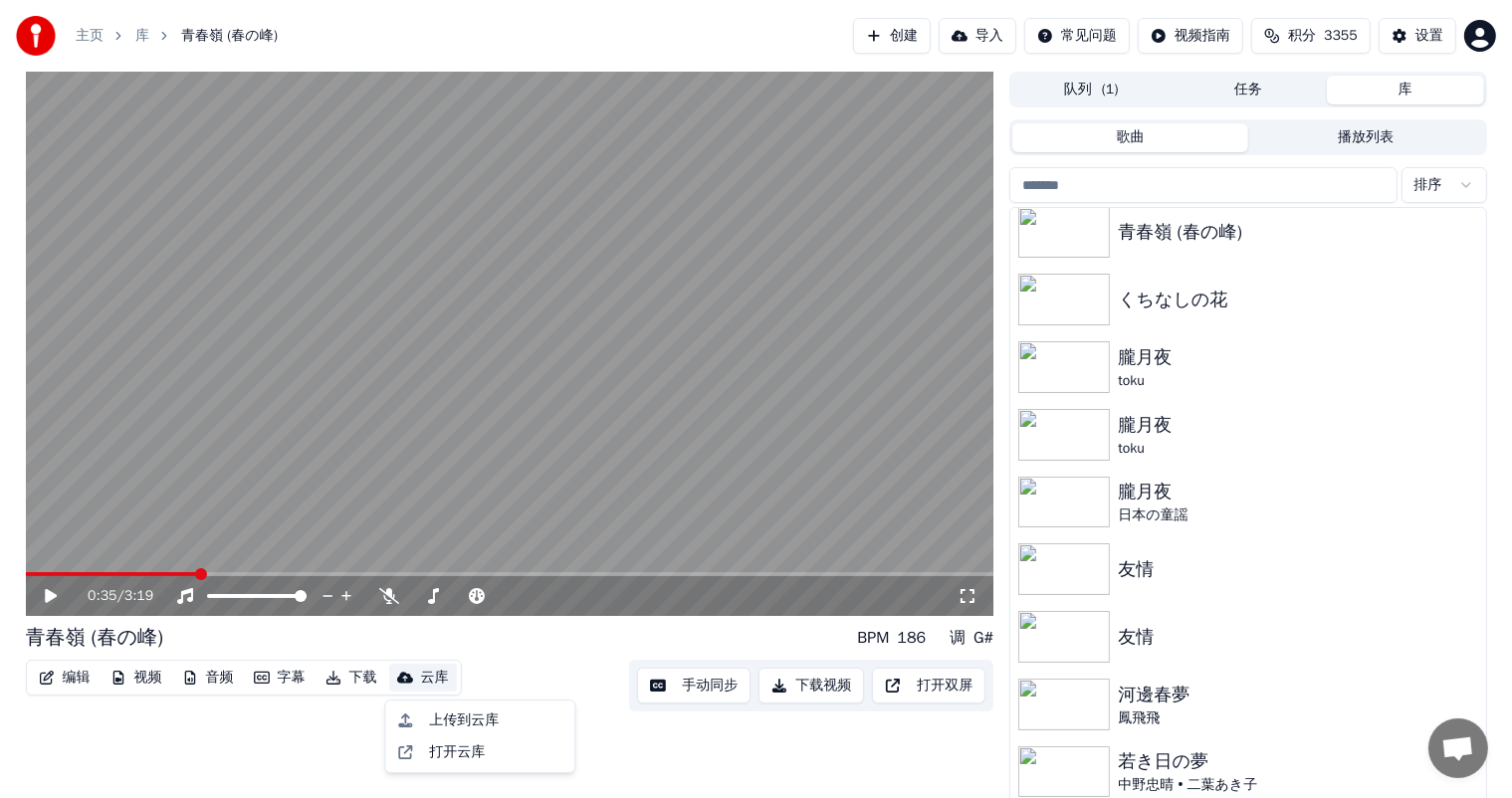 click 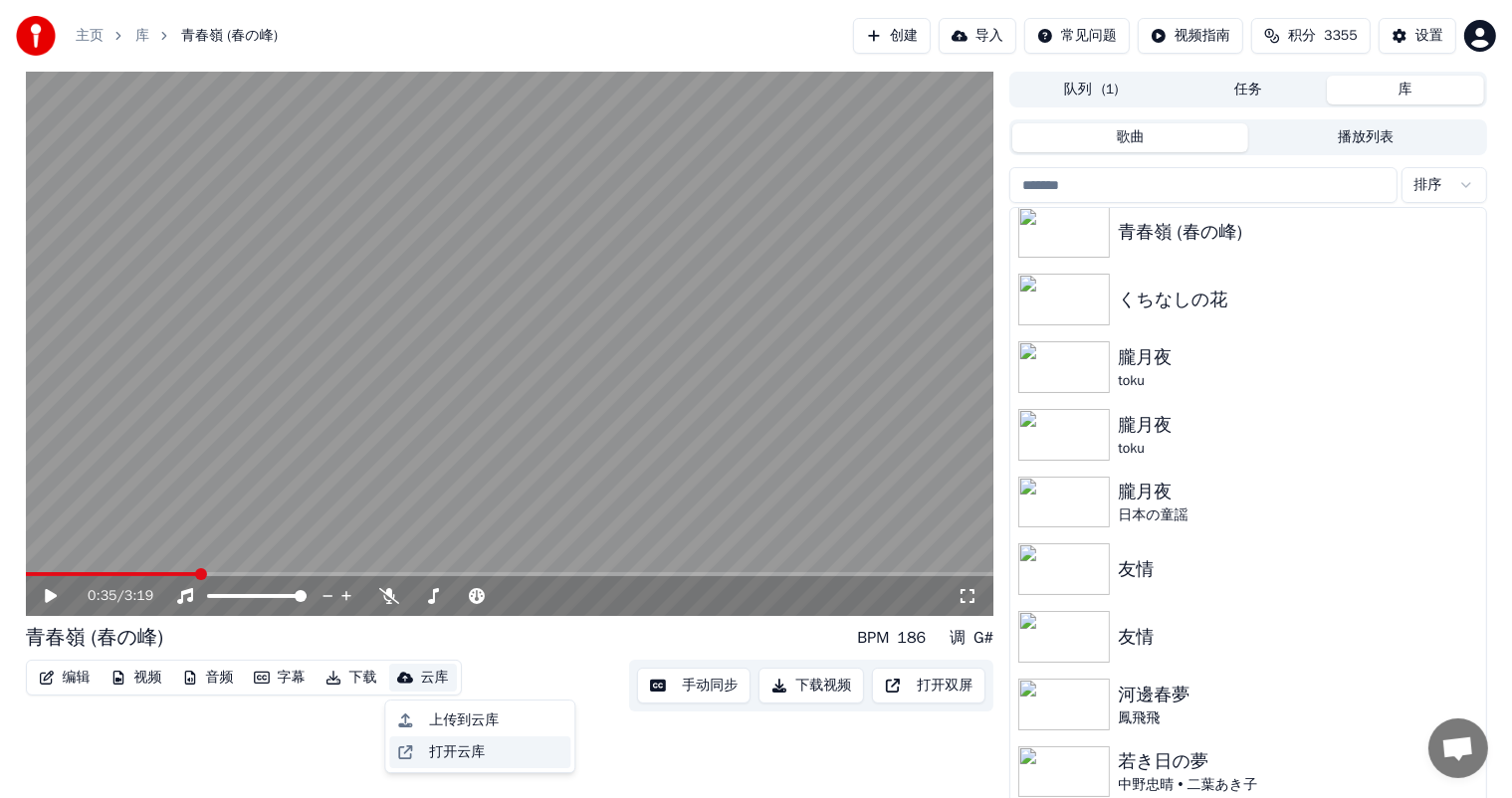 click on "打开云库" at bounding box center (480, 752) 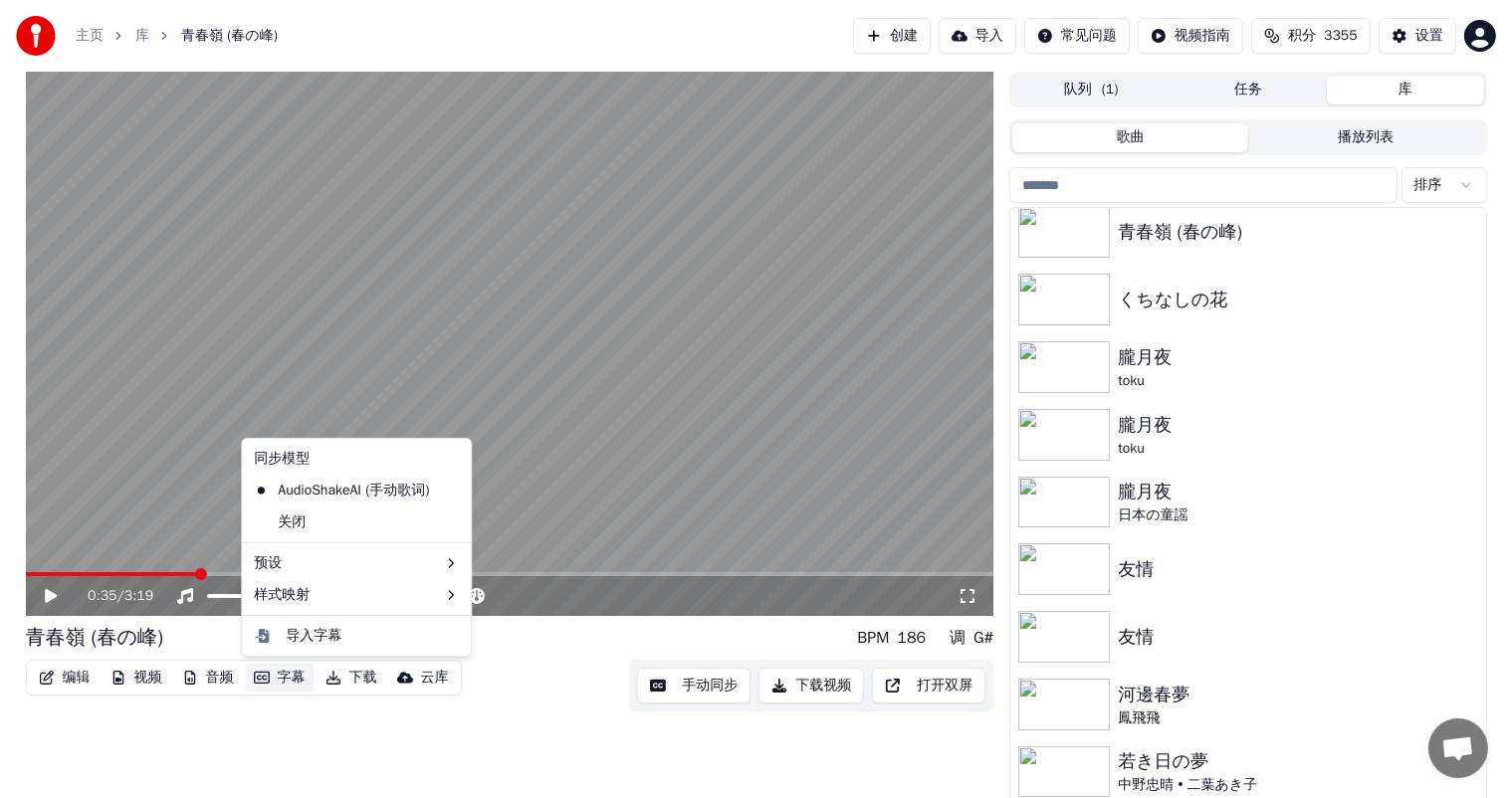 click 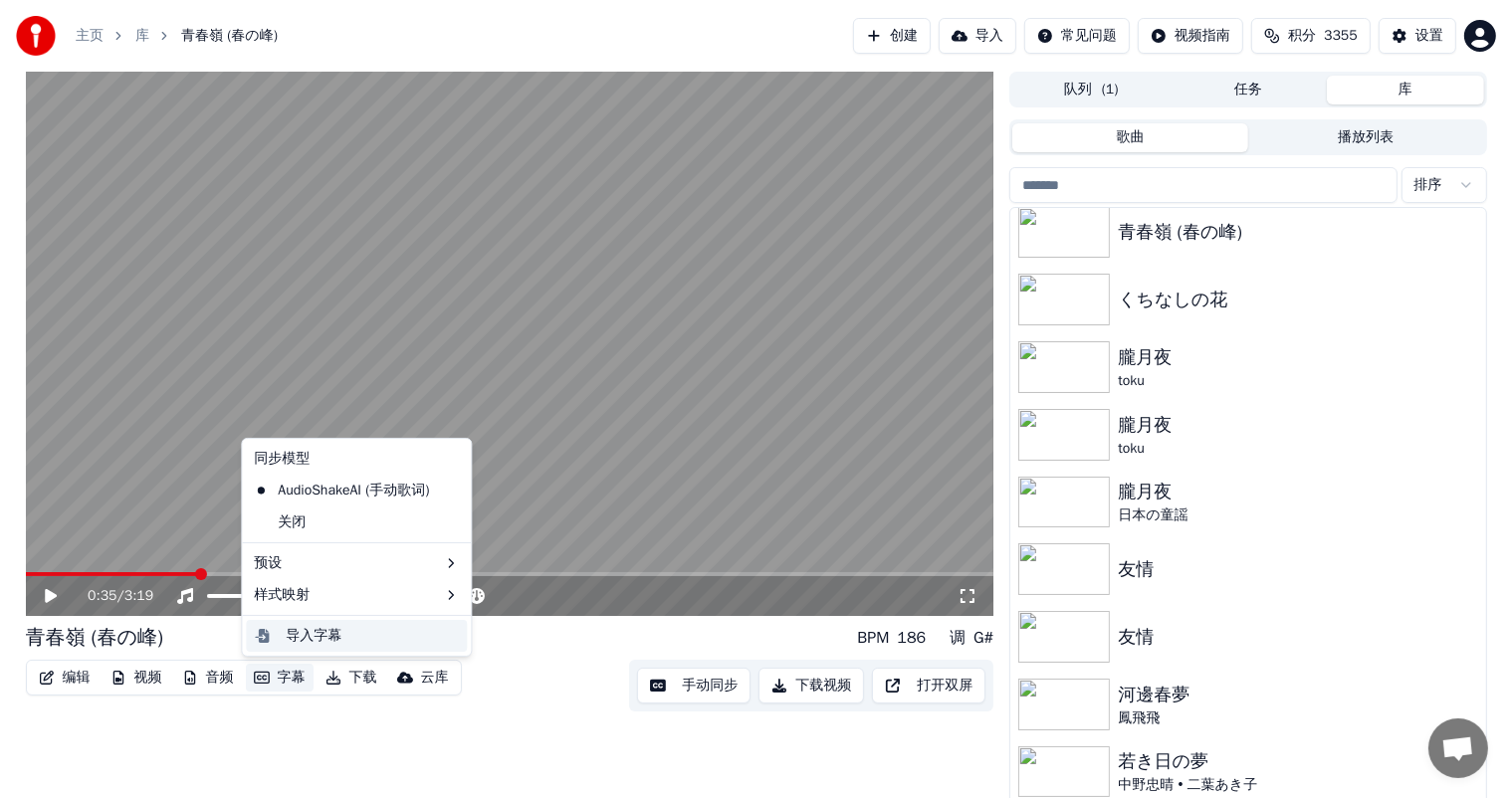 click on "导入字幕" at bounding box center (314, 636) 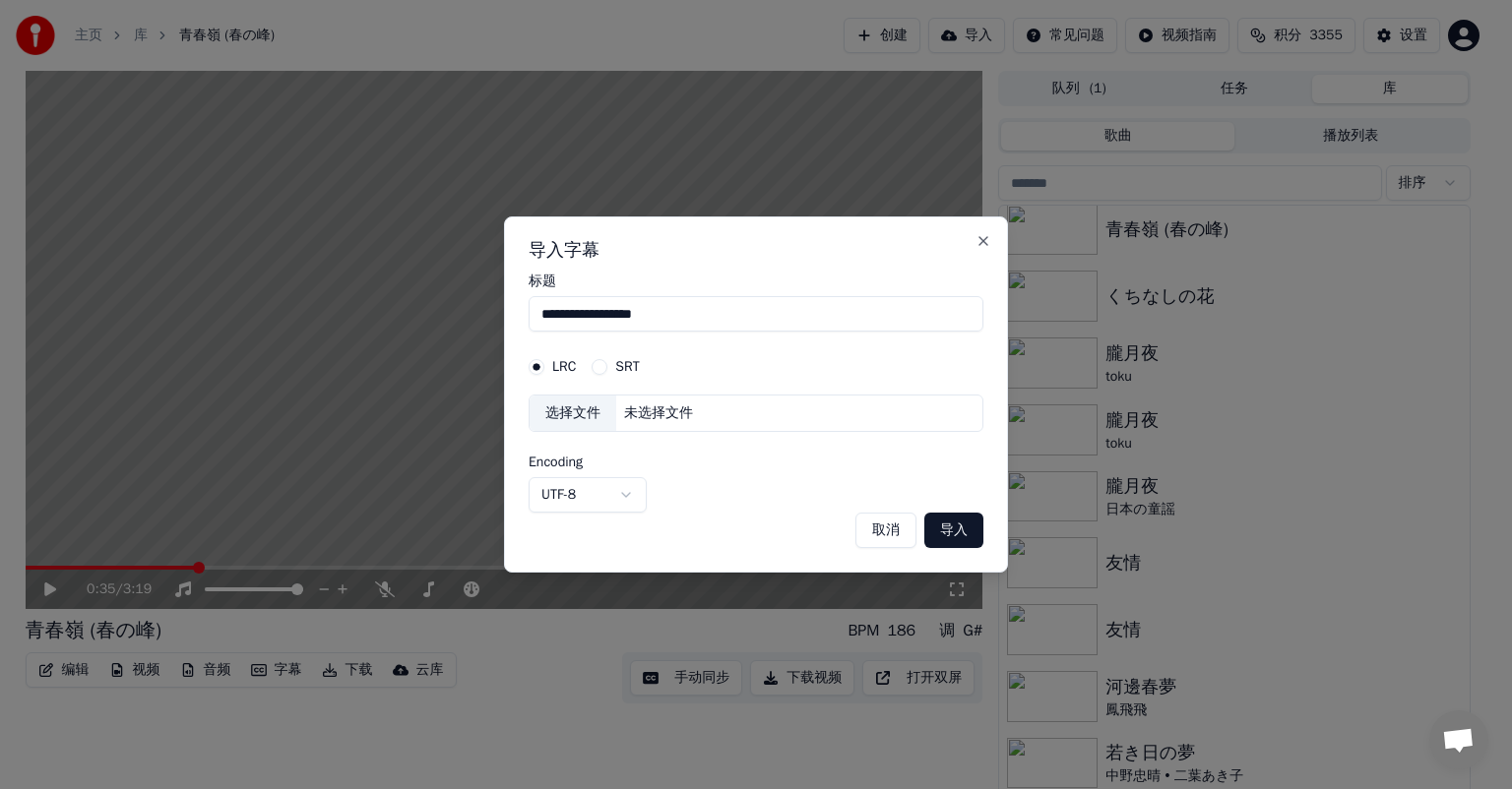 click on "SRT" at bounding box center (627, 367) 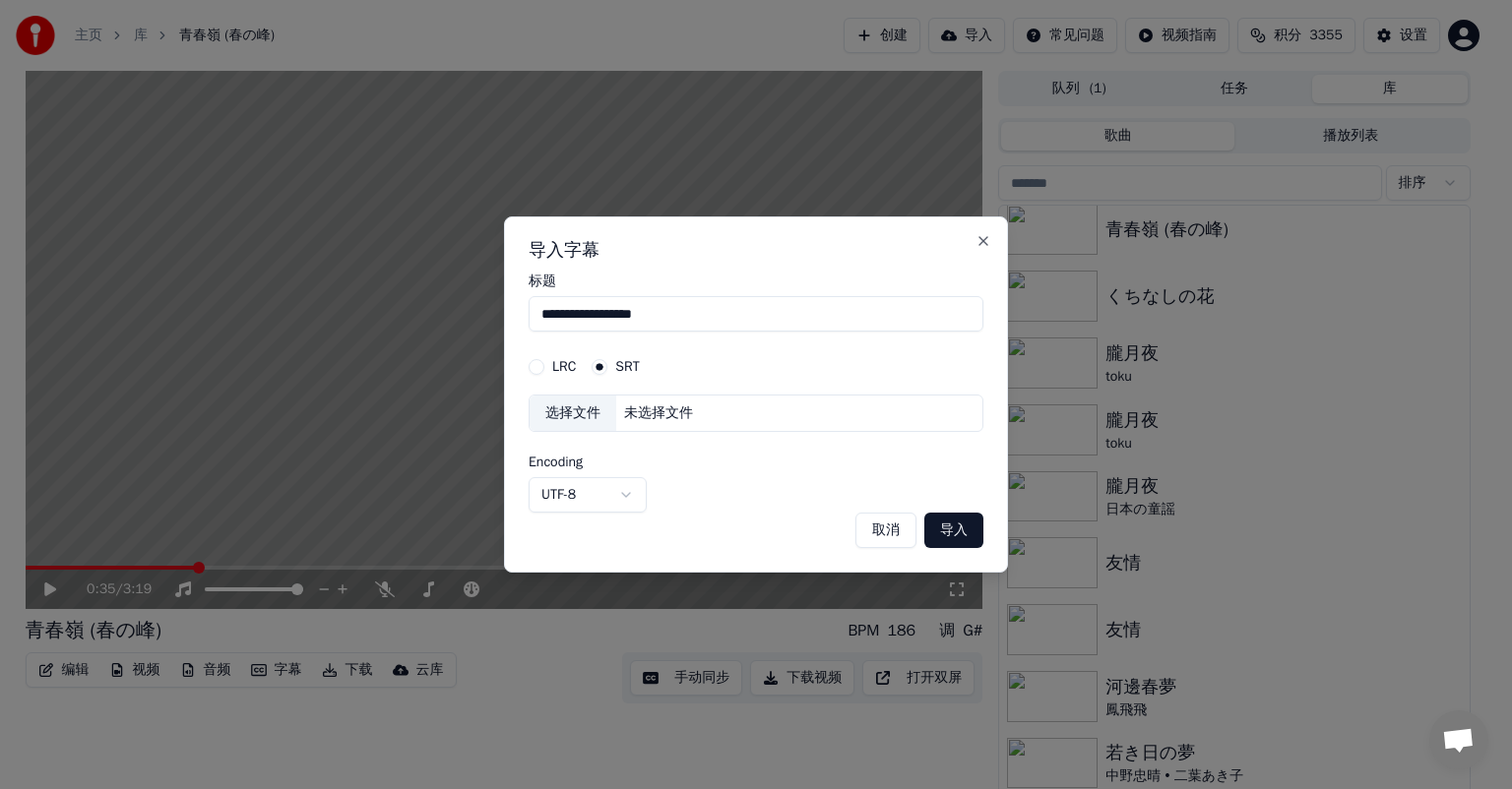 click on "LRC" at bounding box center (564, 367) 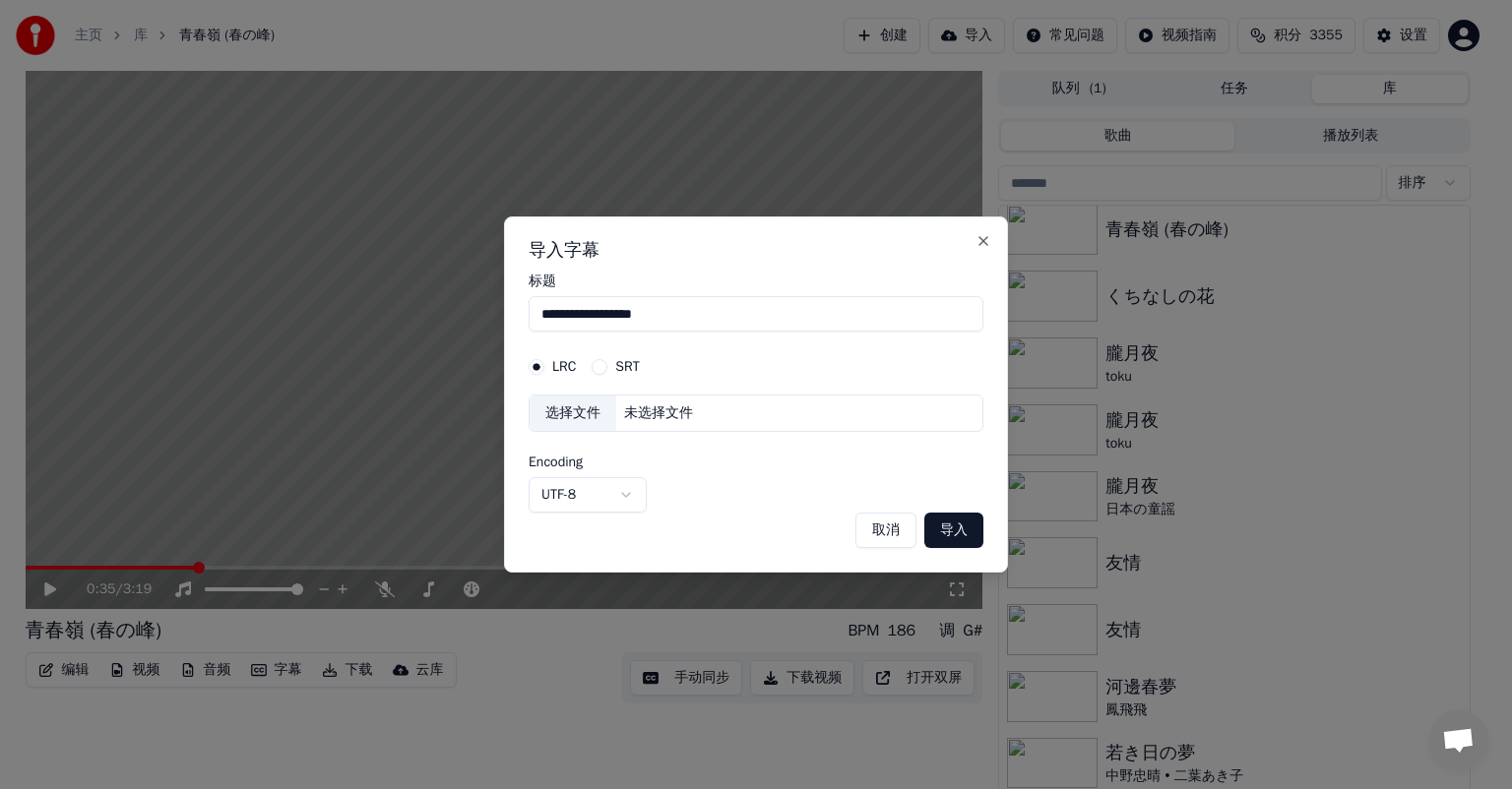 click on "选择文件" at bounding box center [573, 413] 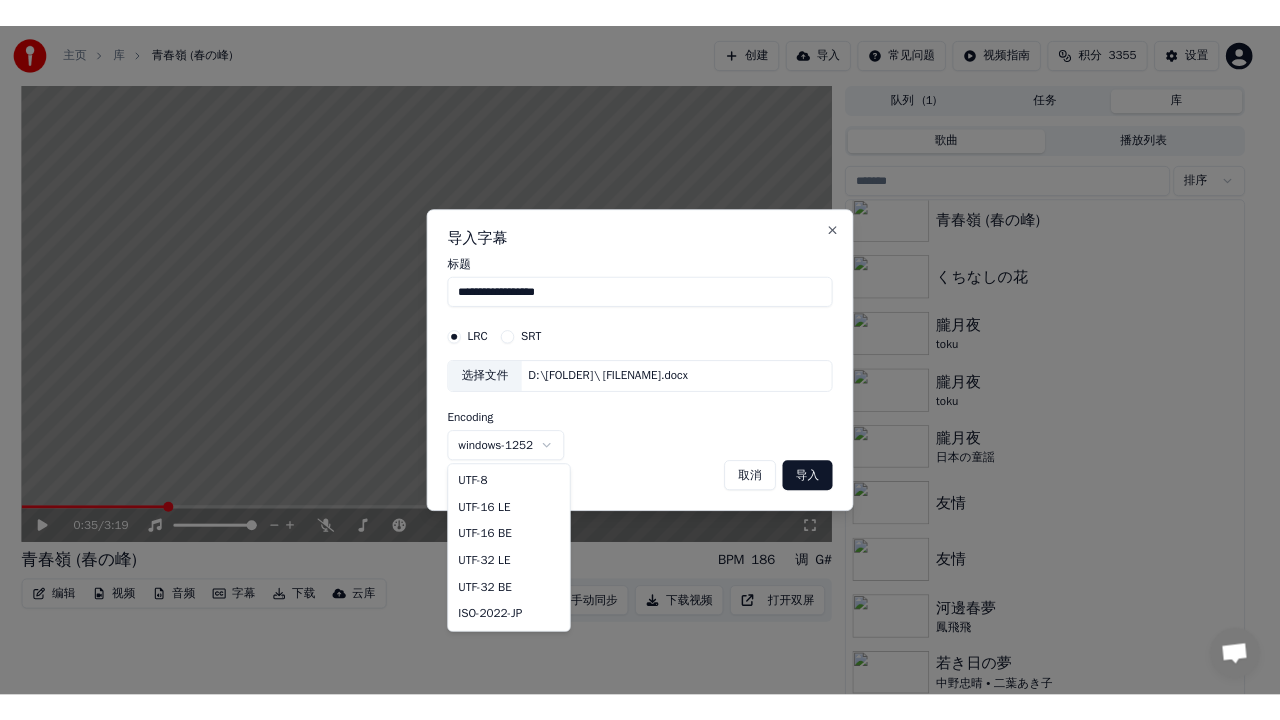 scroll, scrollTop: 544, scrollLeft: 0, axis: vertical 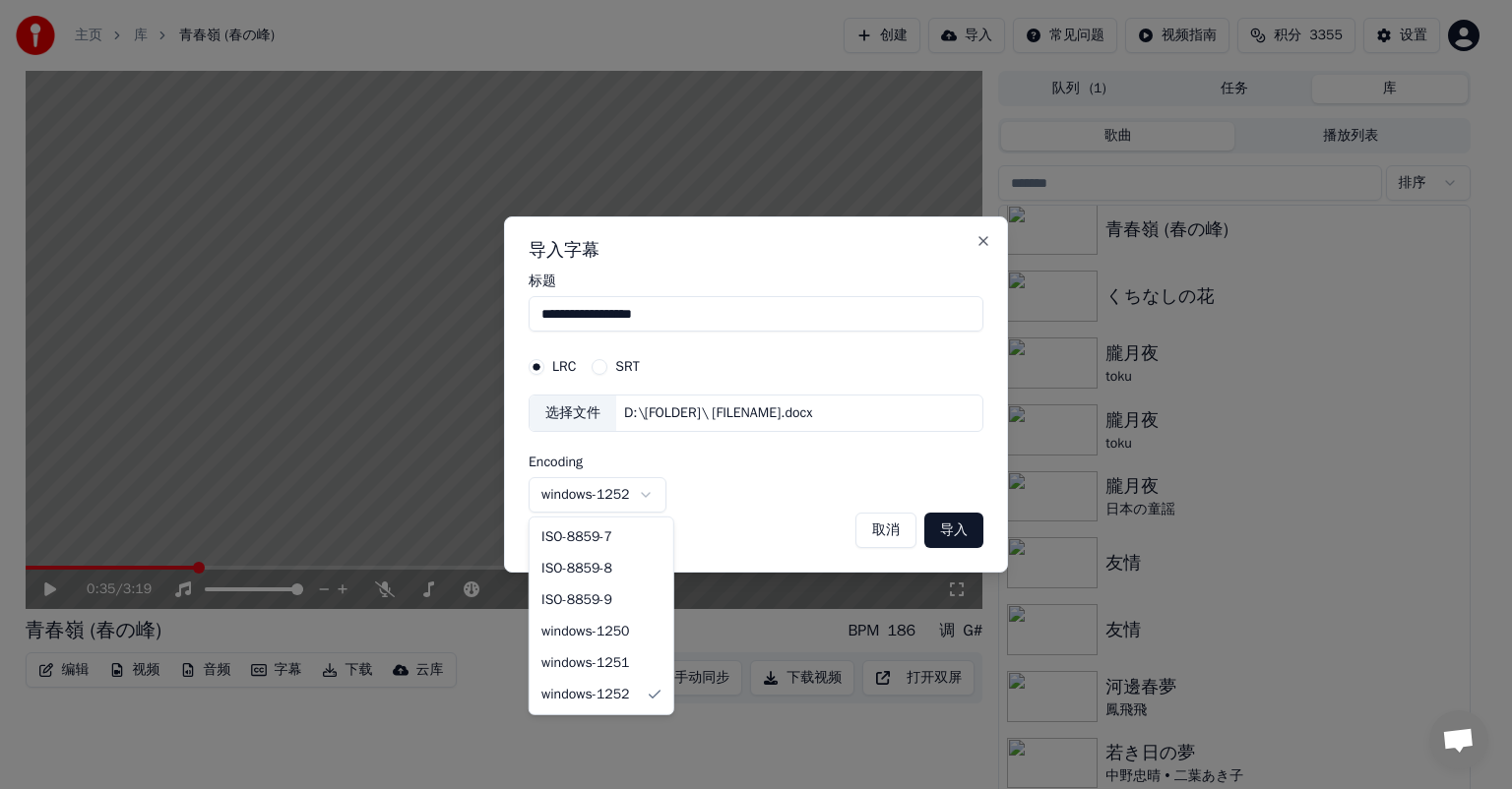 click on "**********" at bounding box center [747, 394] 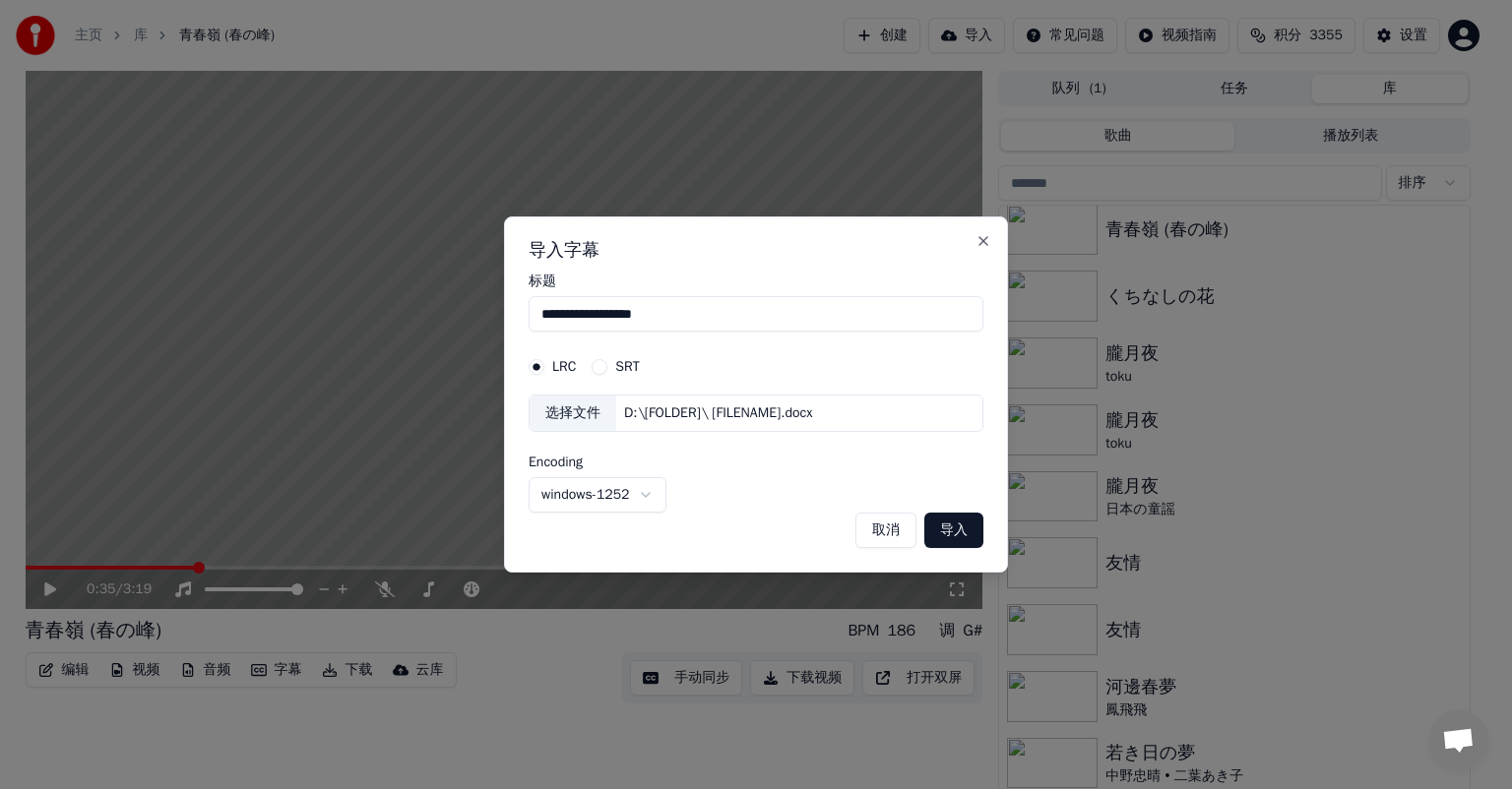 click on "**********" at bounding box center (747, 394) 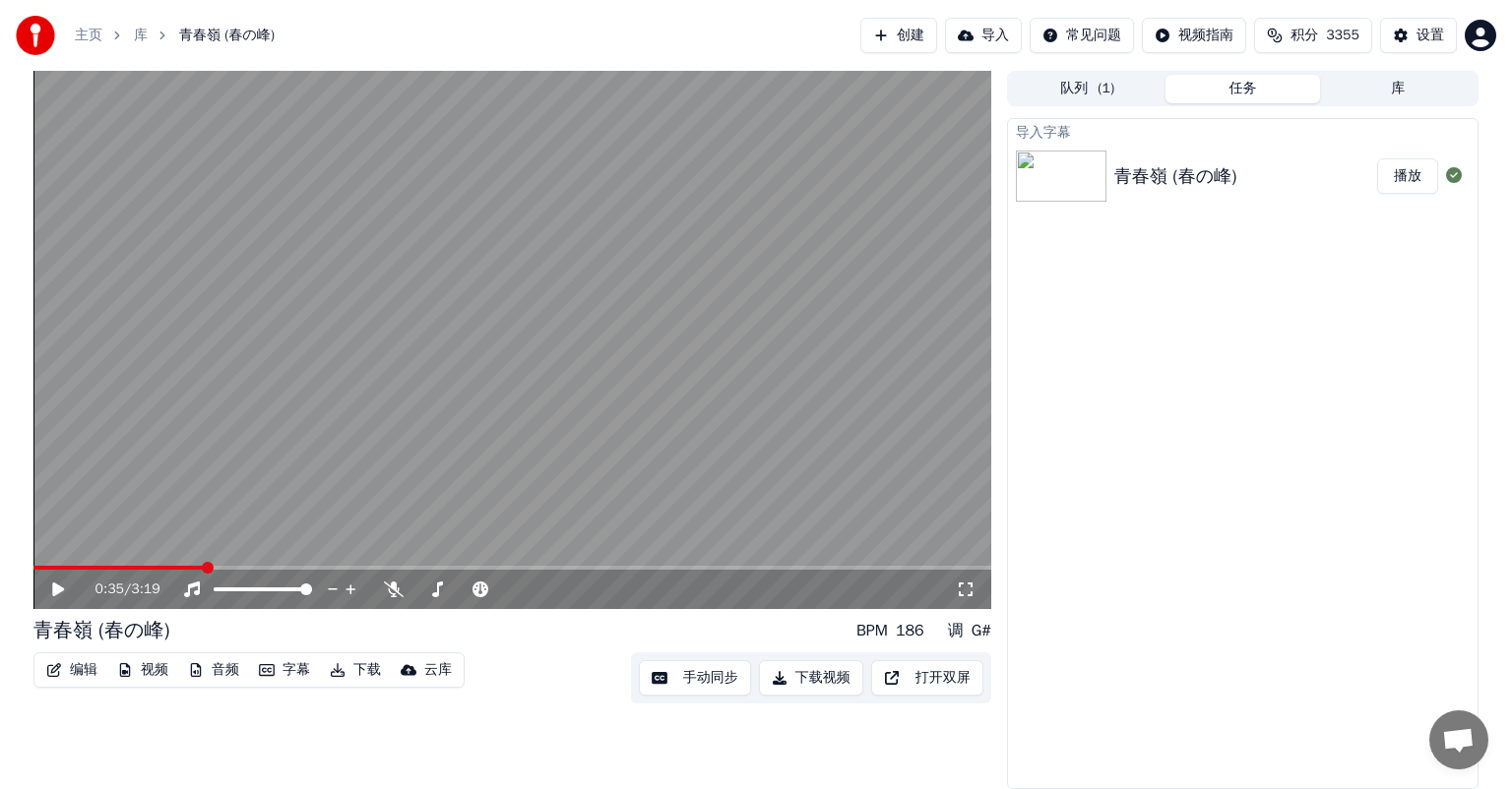 click at bounding box center (1061, 176) 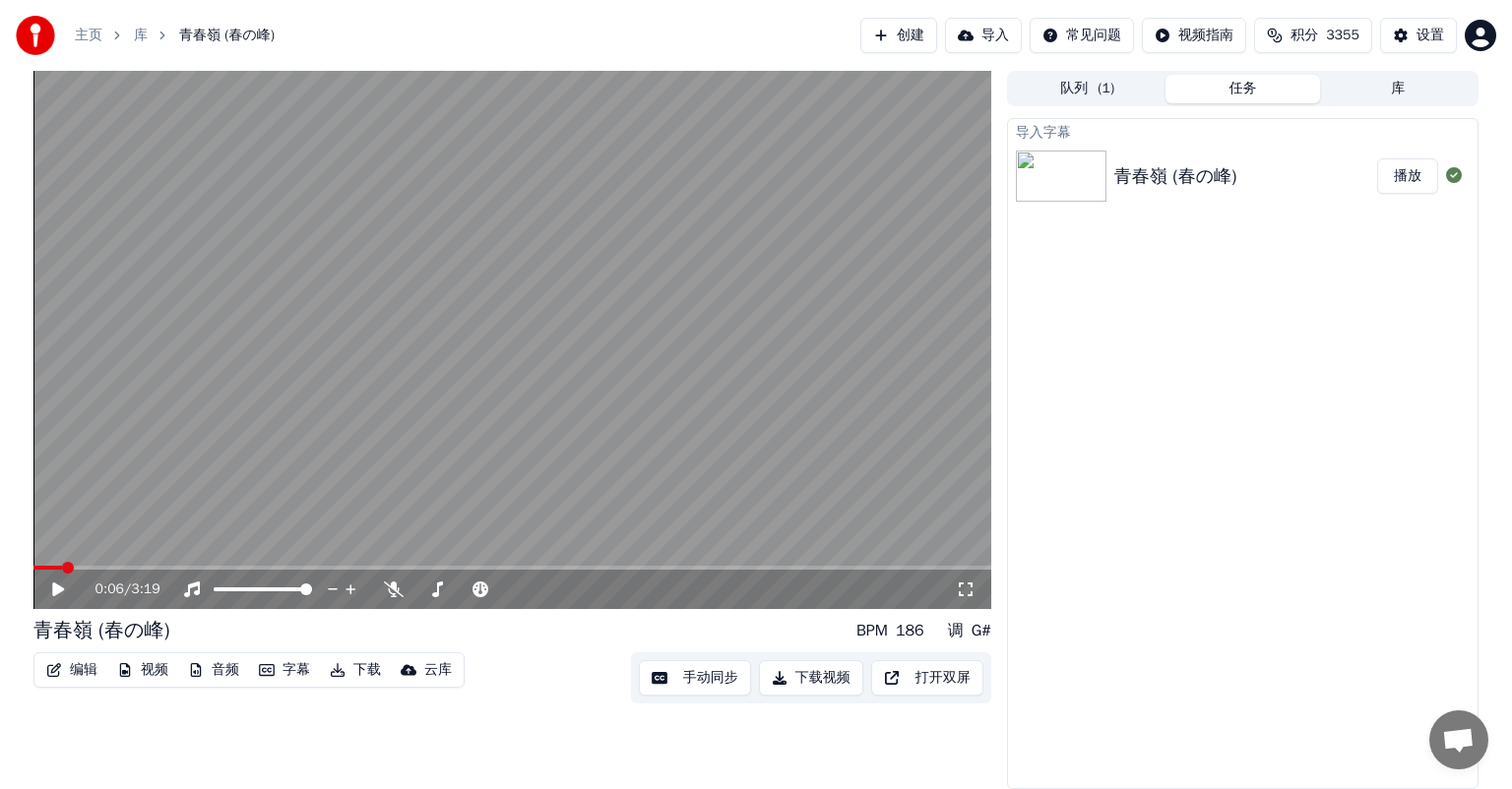 click at bounding box center [47, 568] 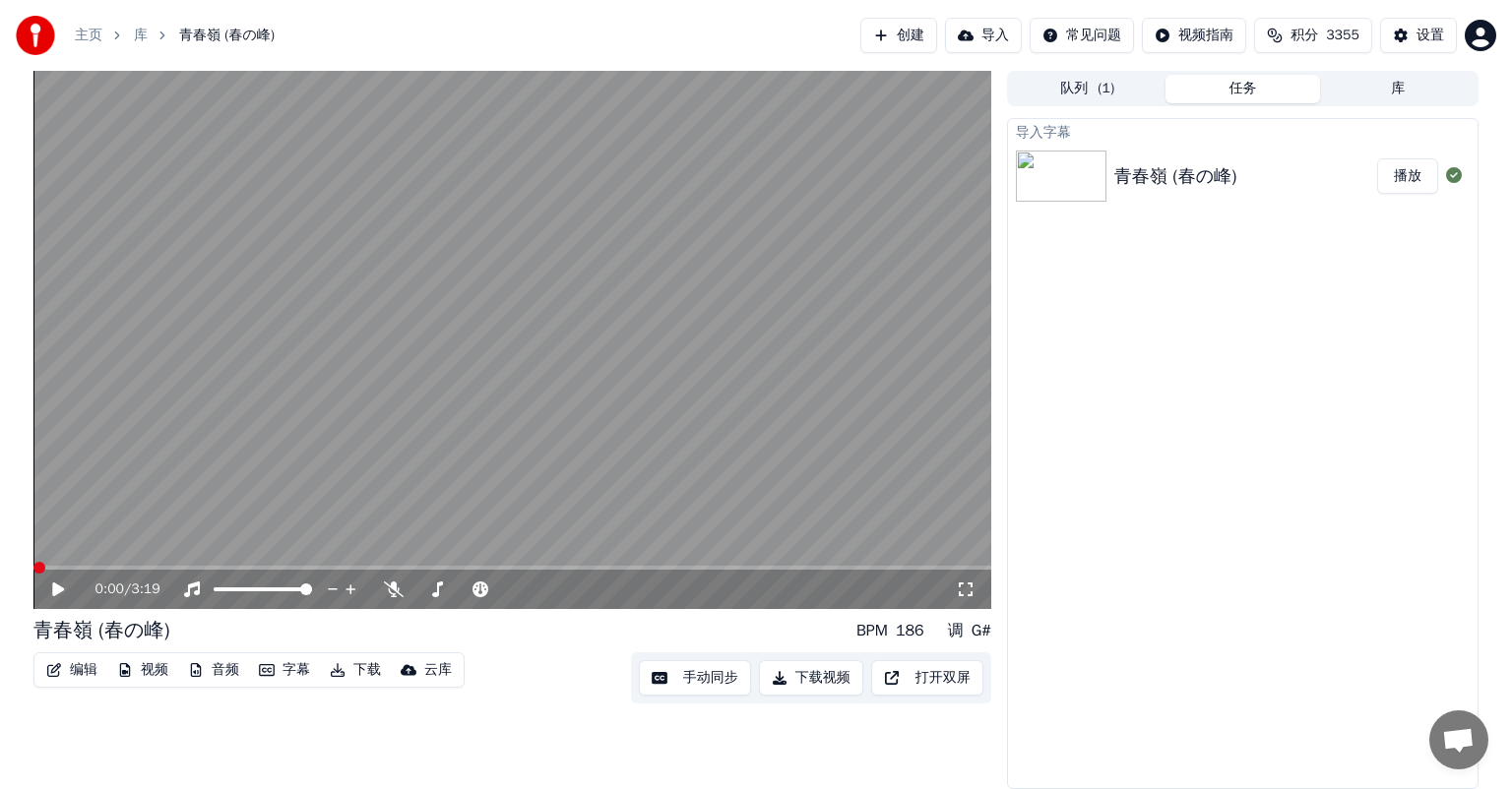 click at bounding box center [39, 568] 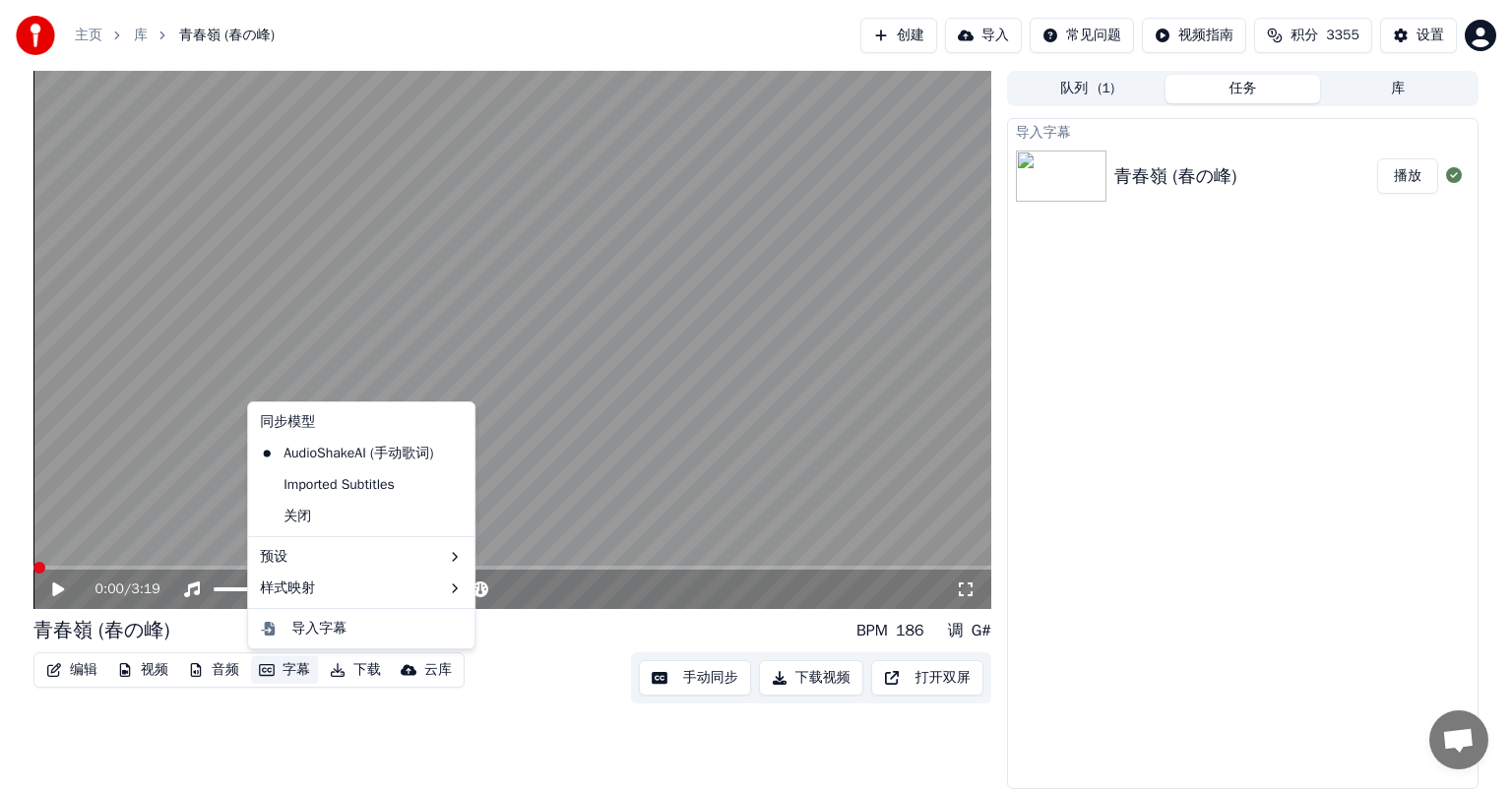 click 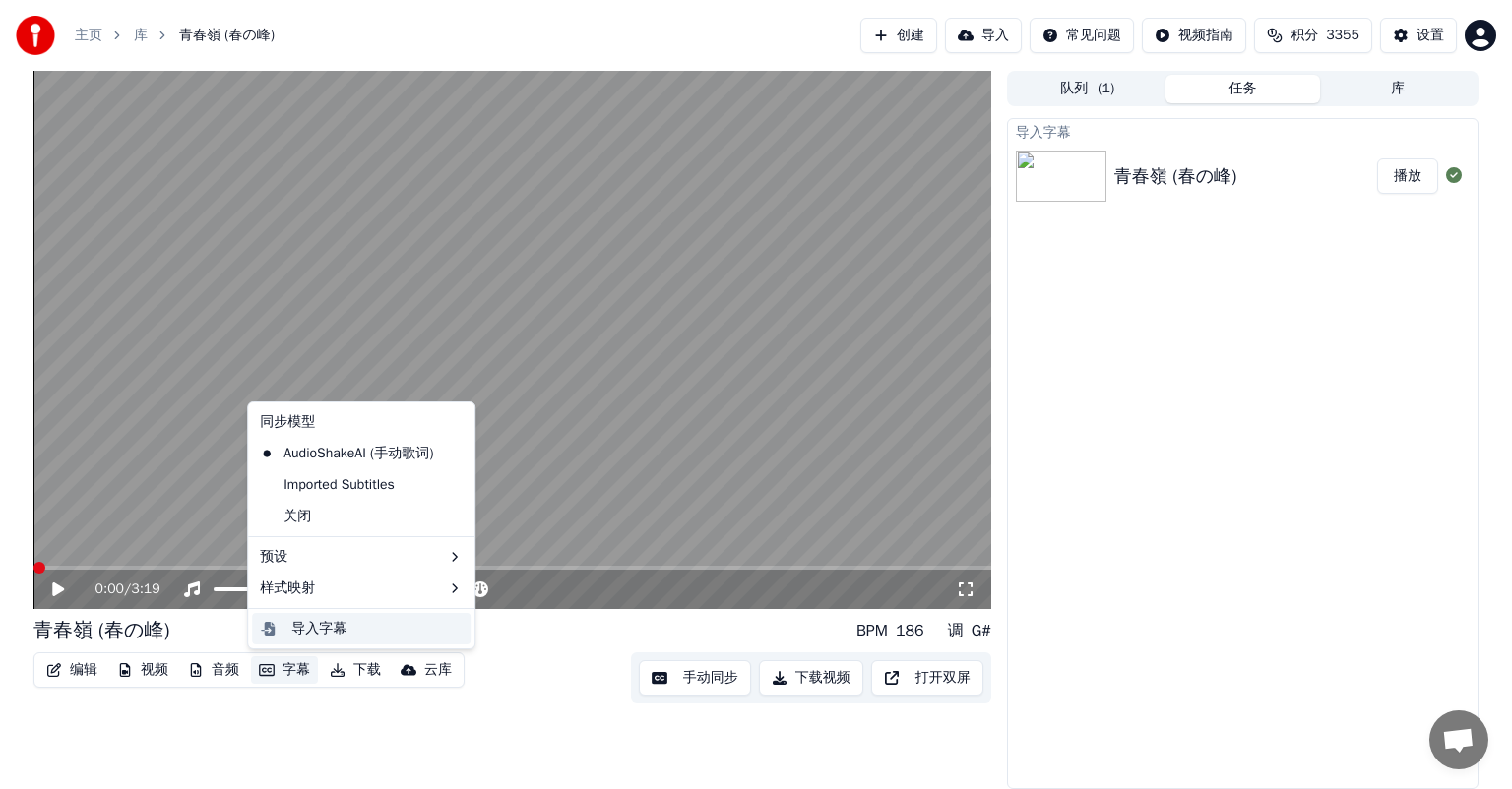 click on "导入字幕" at bounding box center (319, 629) 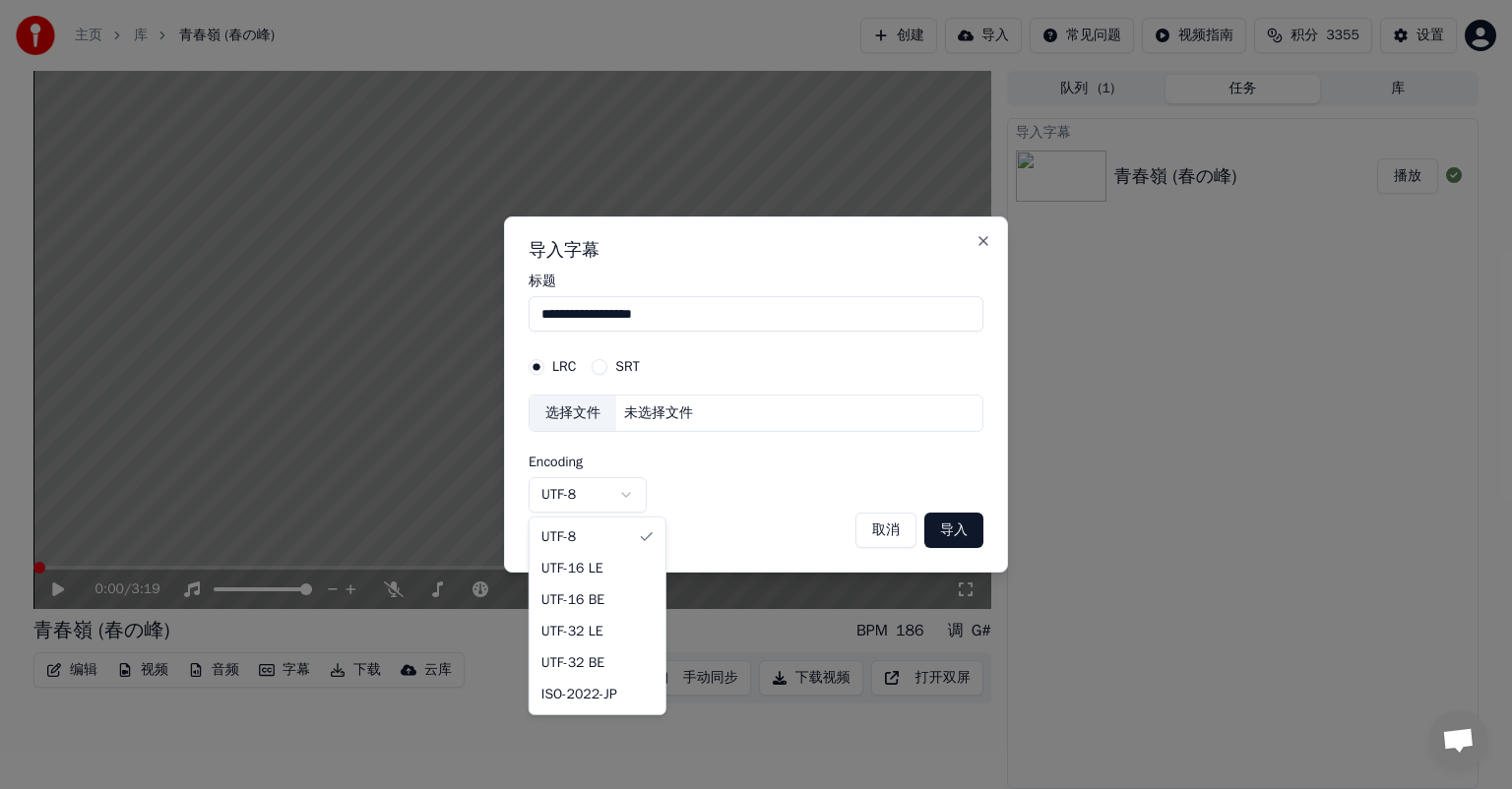 click on "**********" at bounding box center (756, 394) 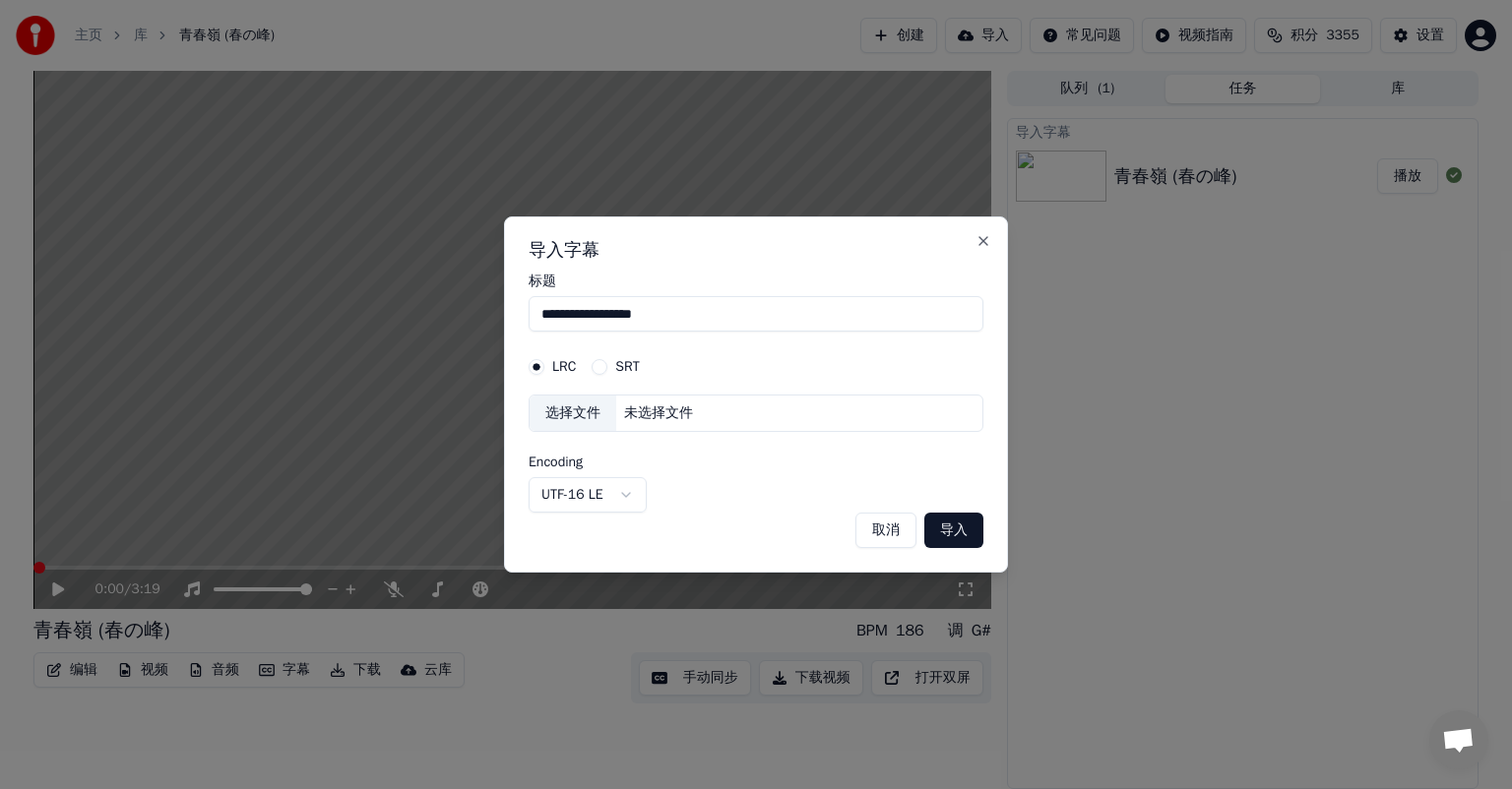 click on "导入" at bounding box center (954, 530) 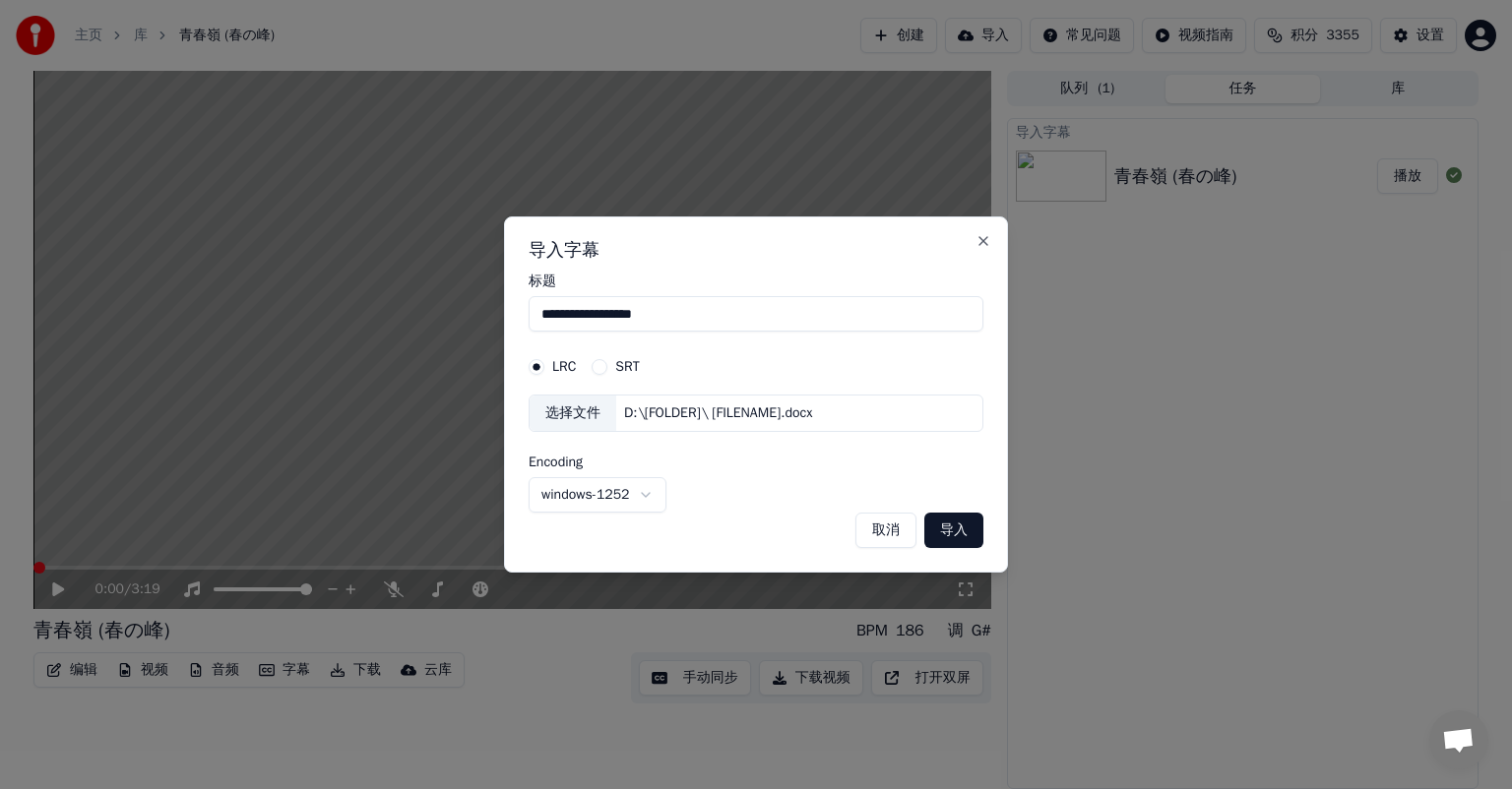 click on "导入" at bounding box center [954, 530] 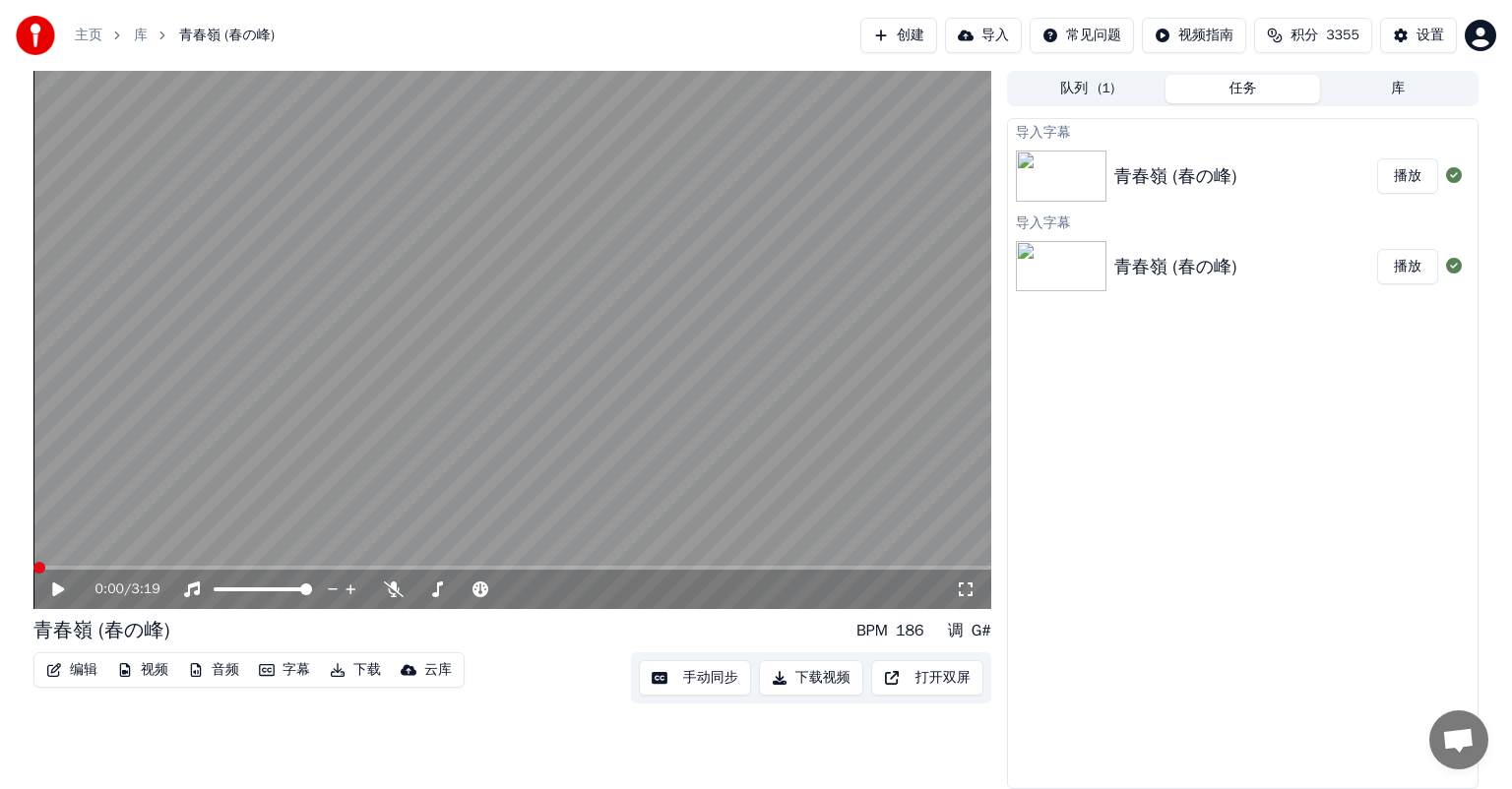 click on "导入字幕" at bounding box center (1242, 131) 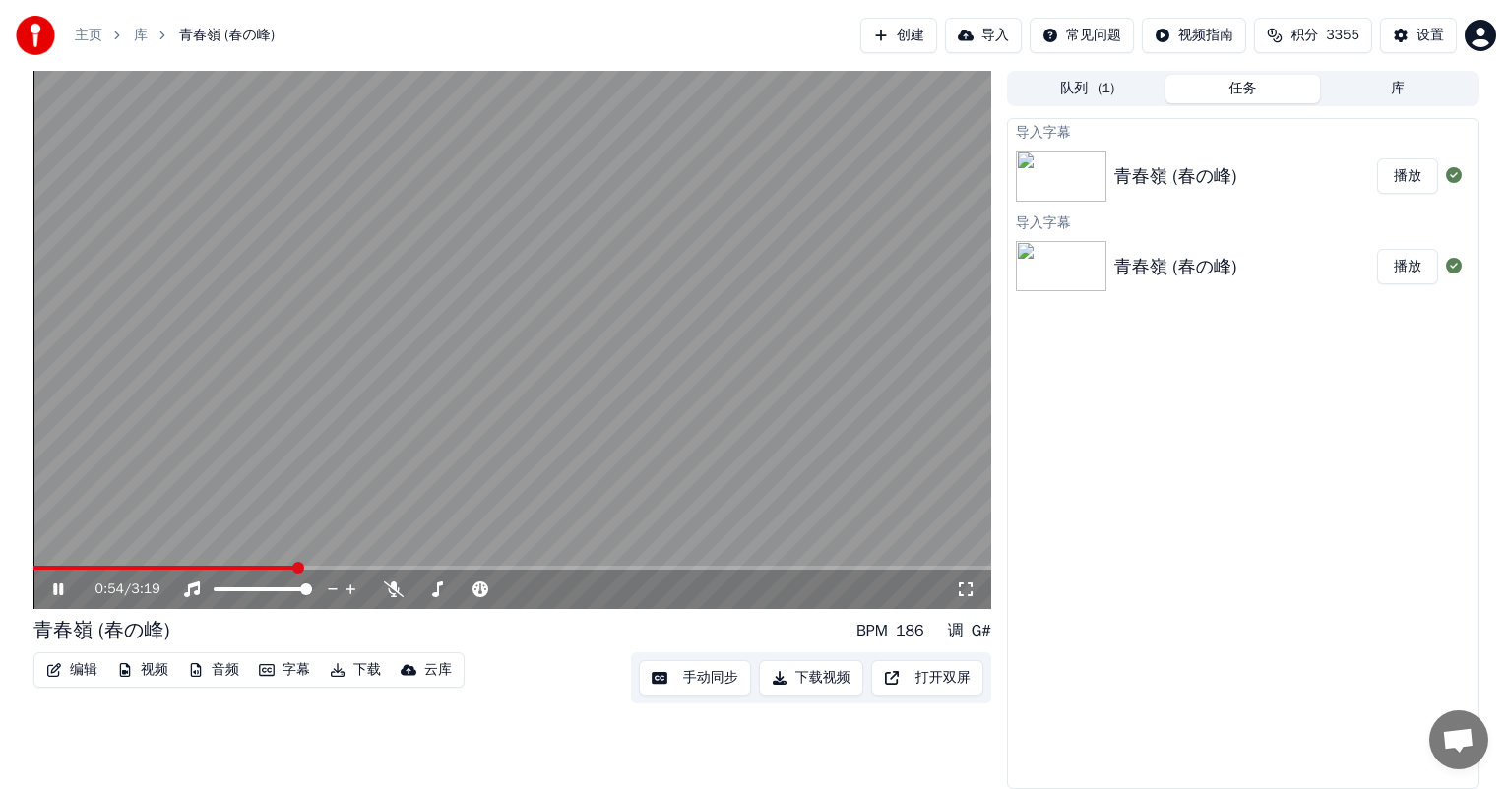 click at bounding box center (512, 339) 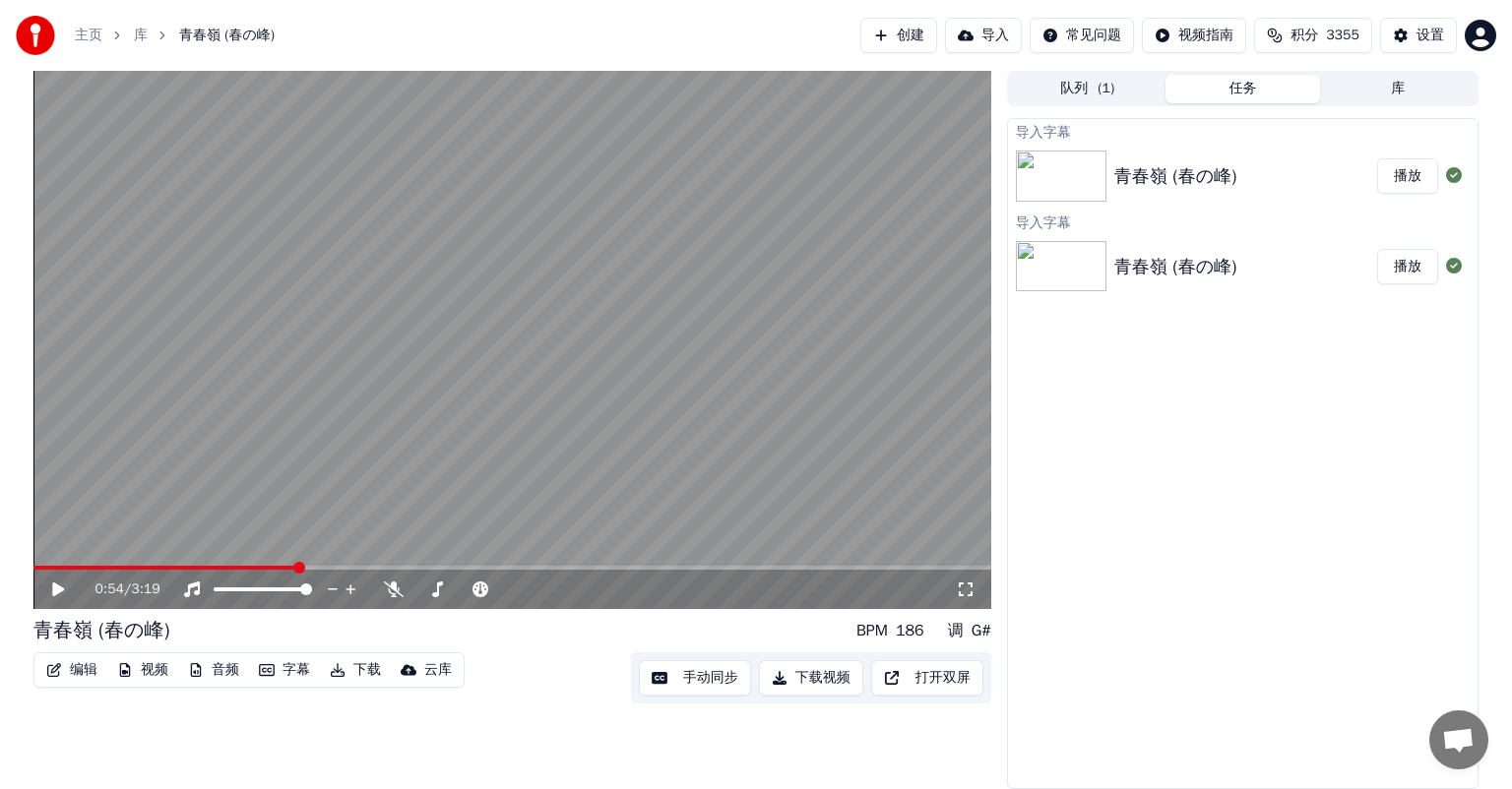click at bounding box center [512, 339] 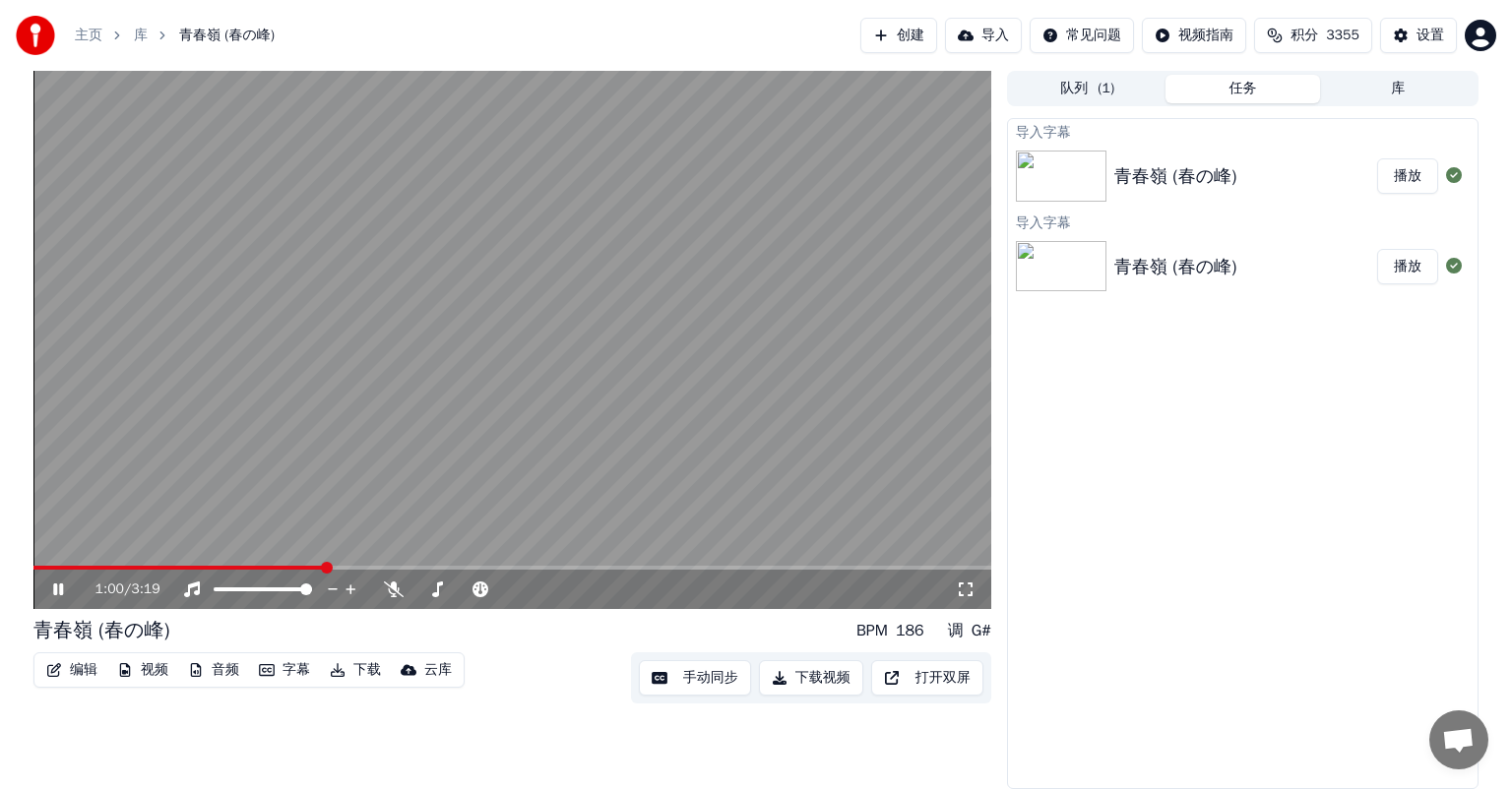 click 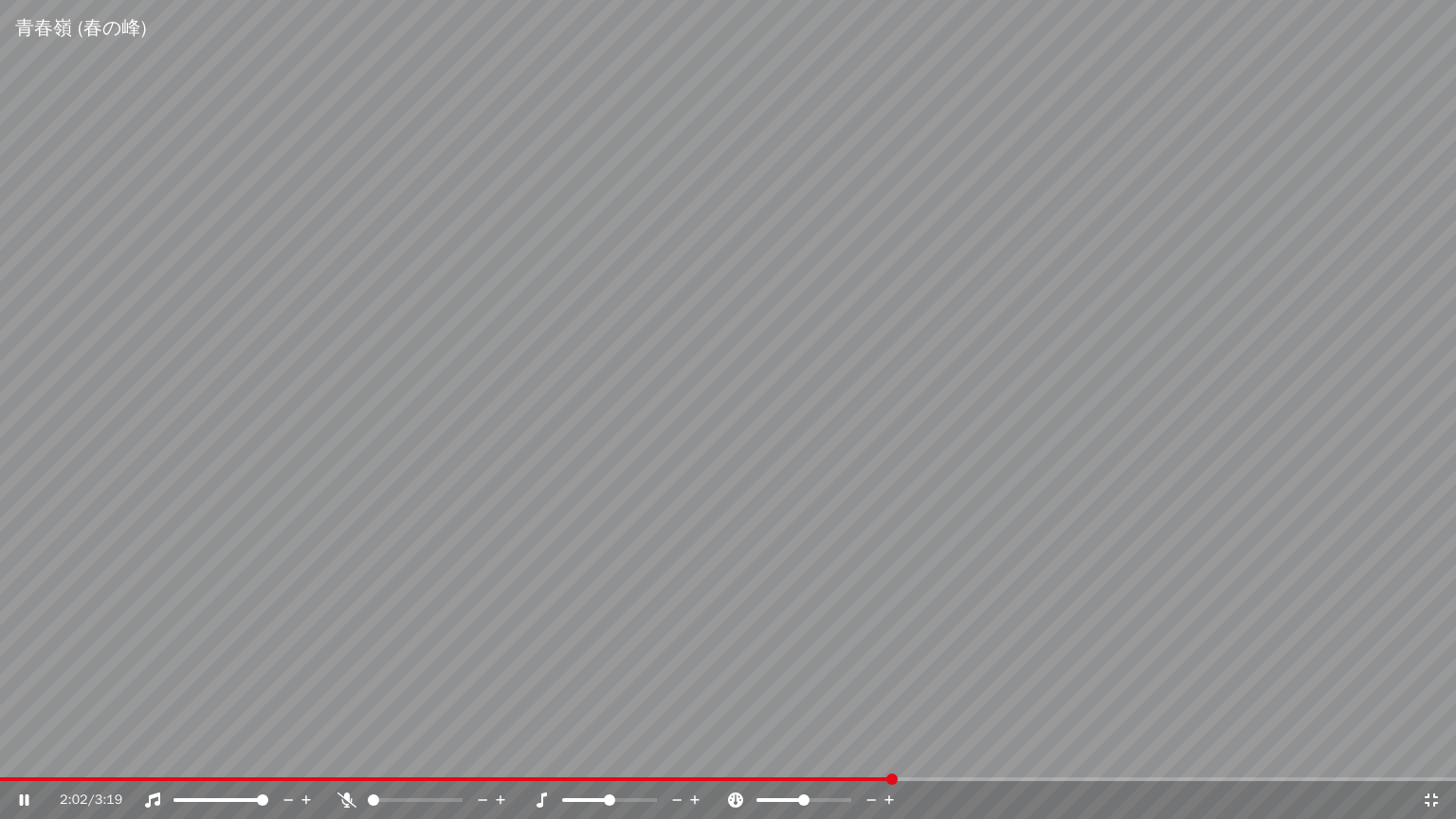 click 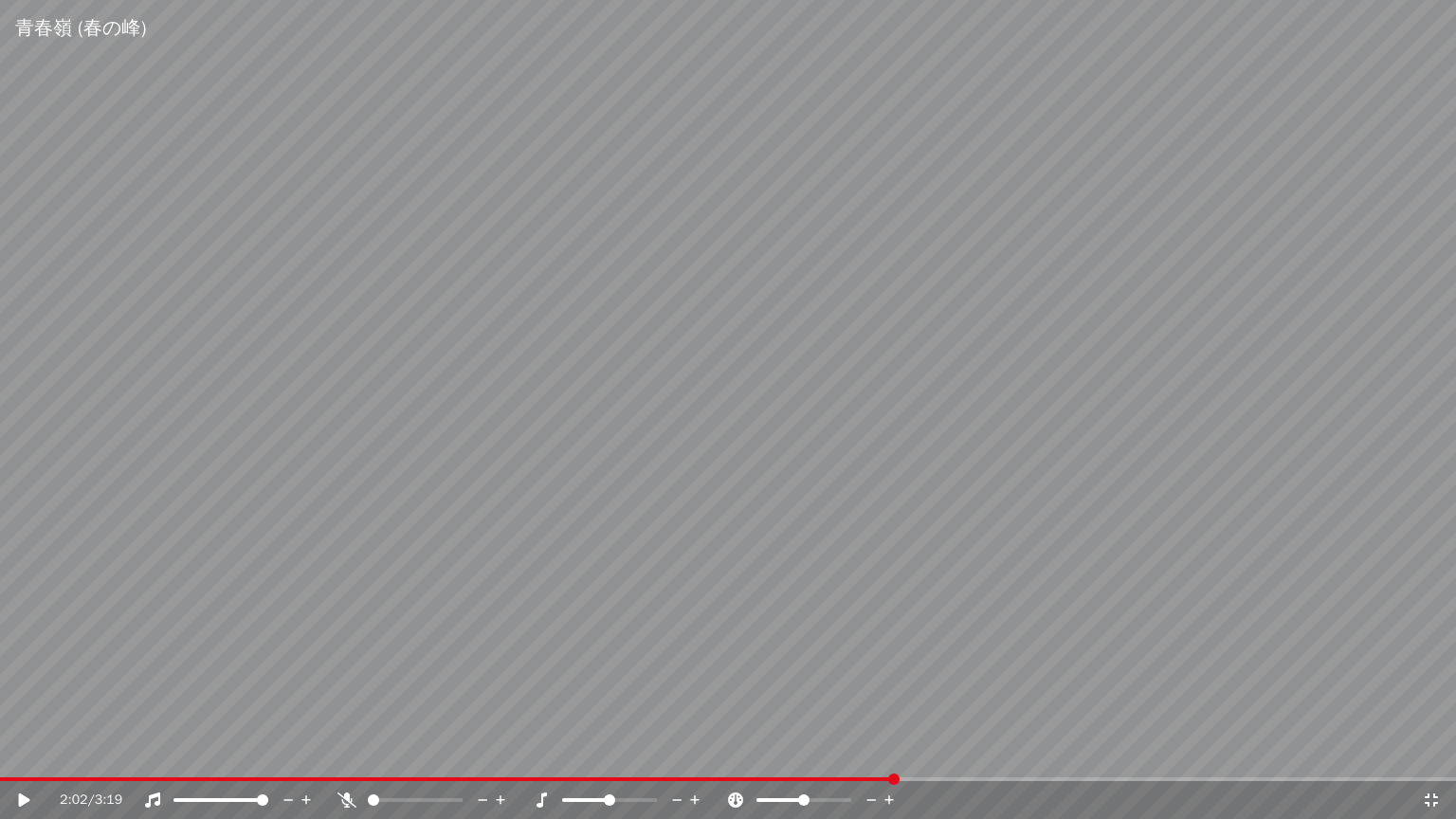 click 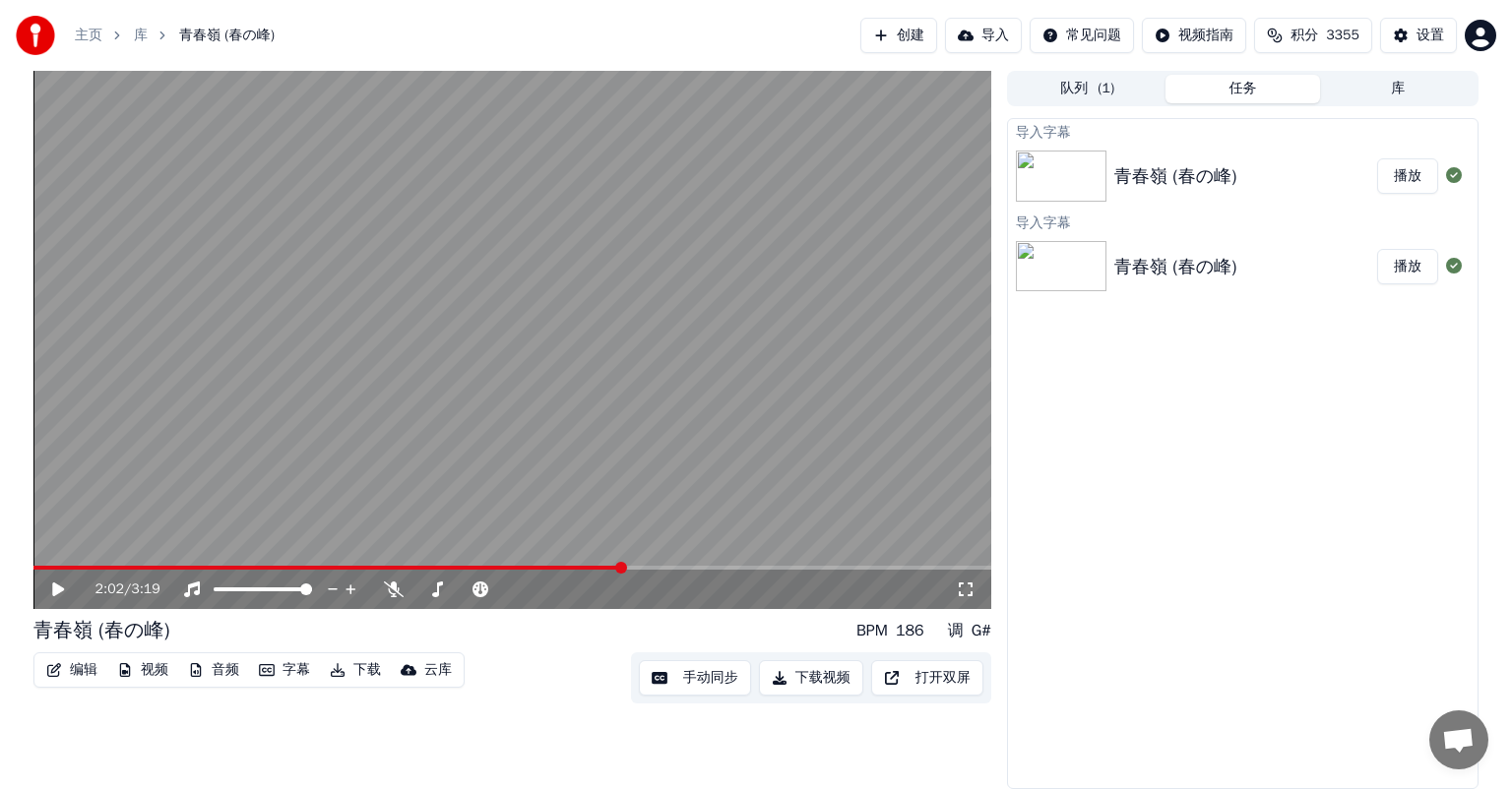 click at bounding box center (1061, 267) 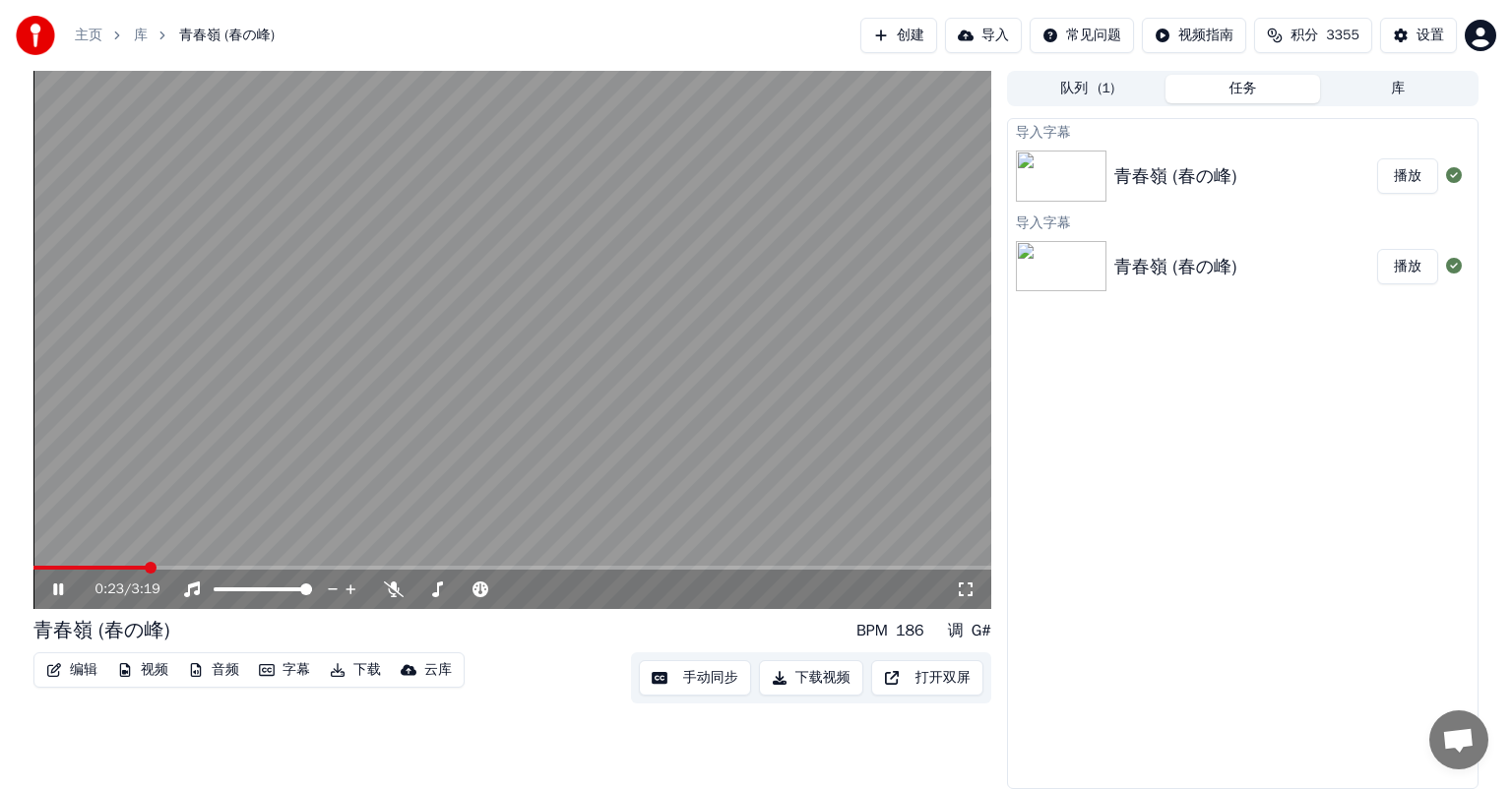 click 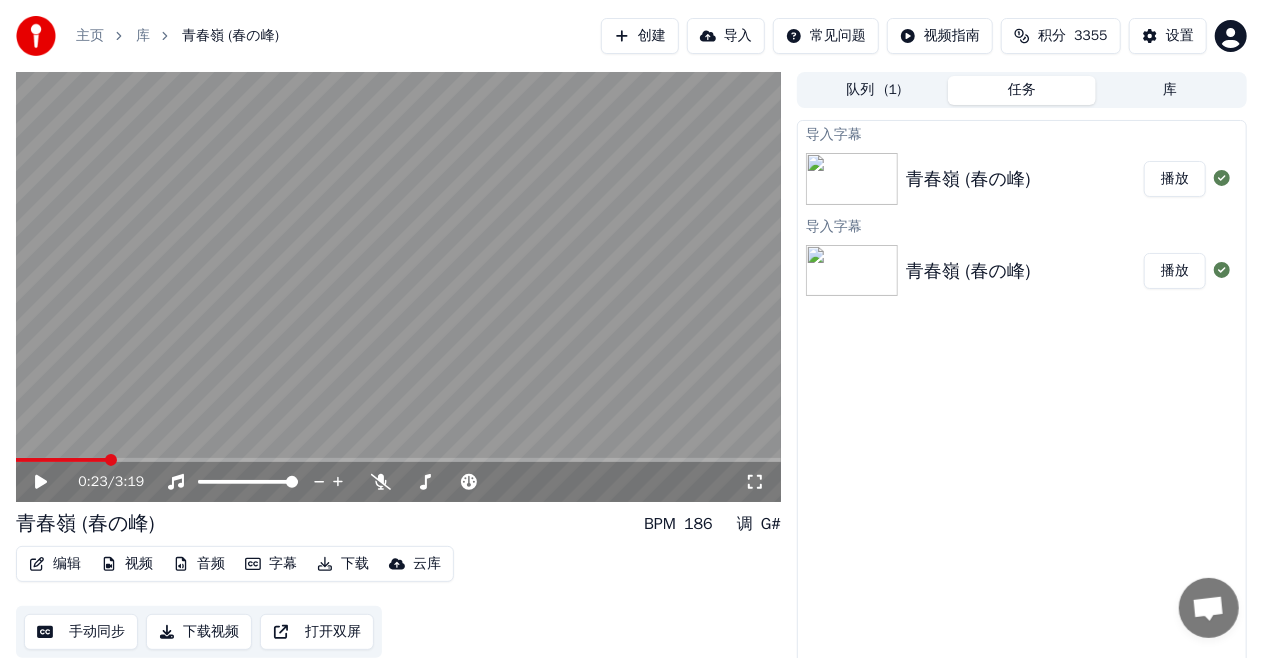 click 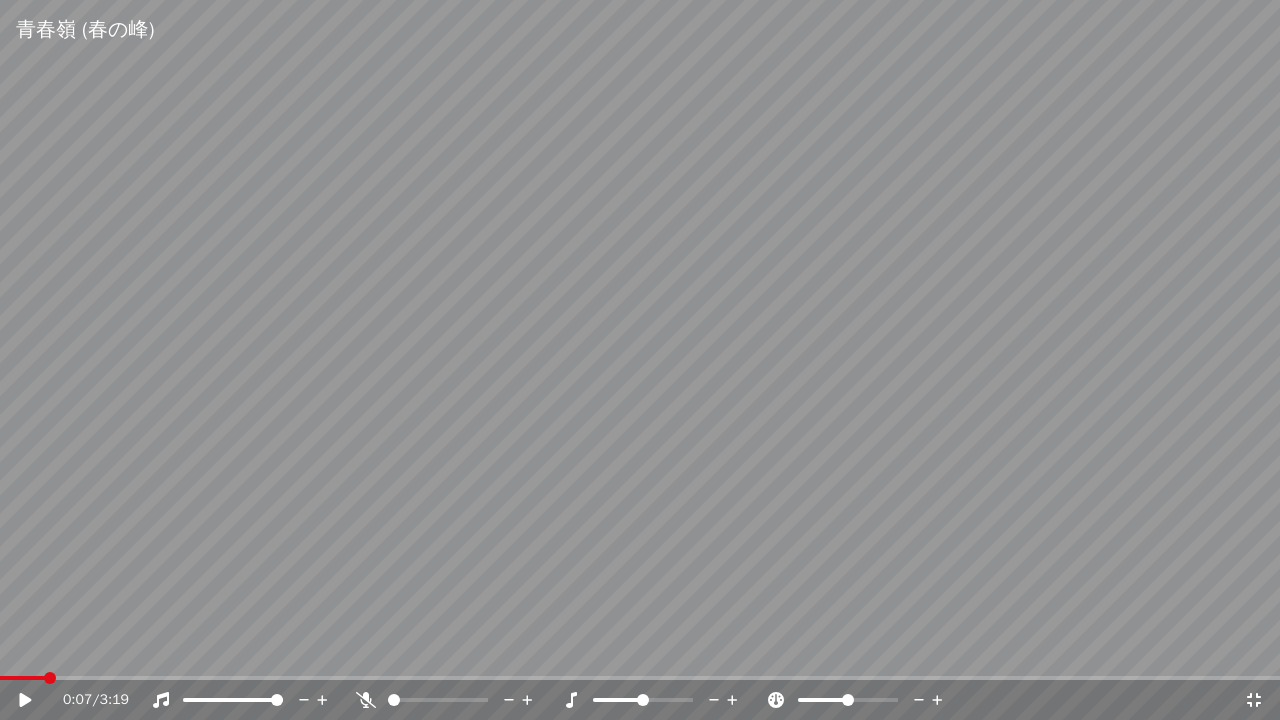 click at bounding box center (50, 678) 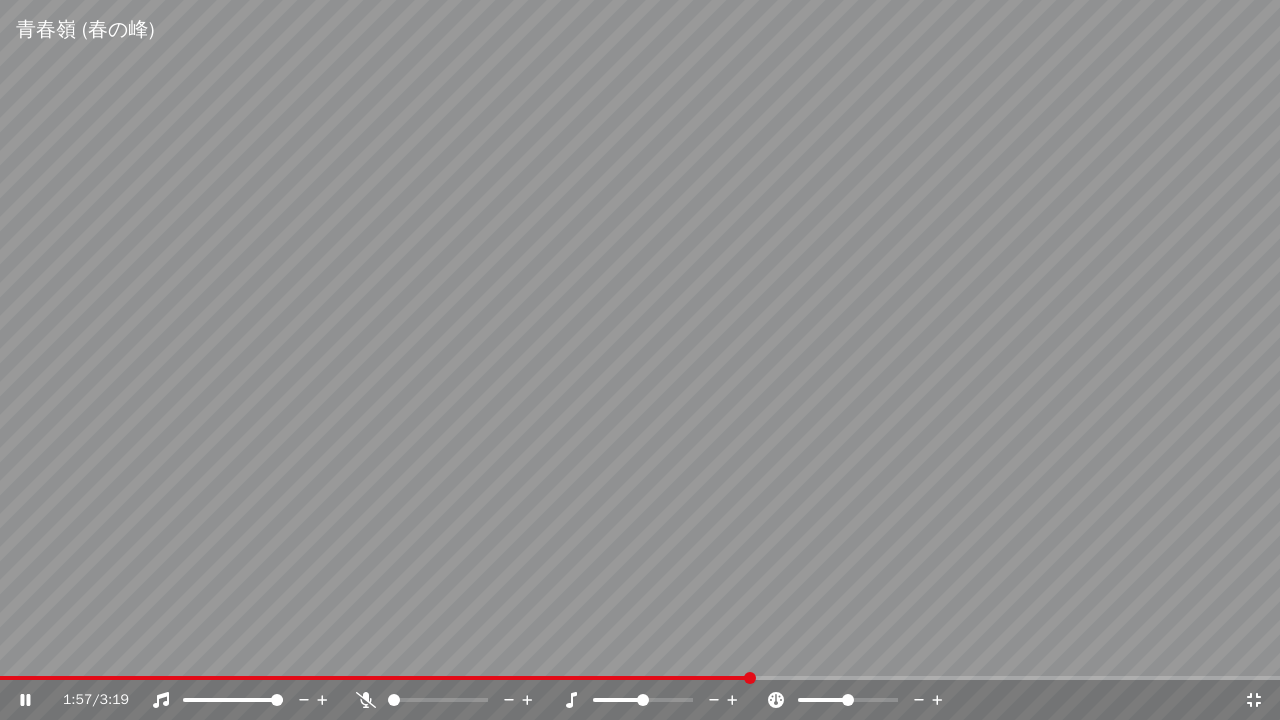 drag, startPoint x: 1134, startPoint y: 130, endPoint x: 1114, endPoint y: 164, distance: 39.446167 